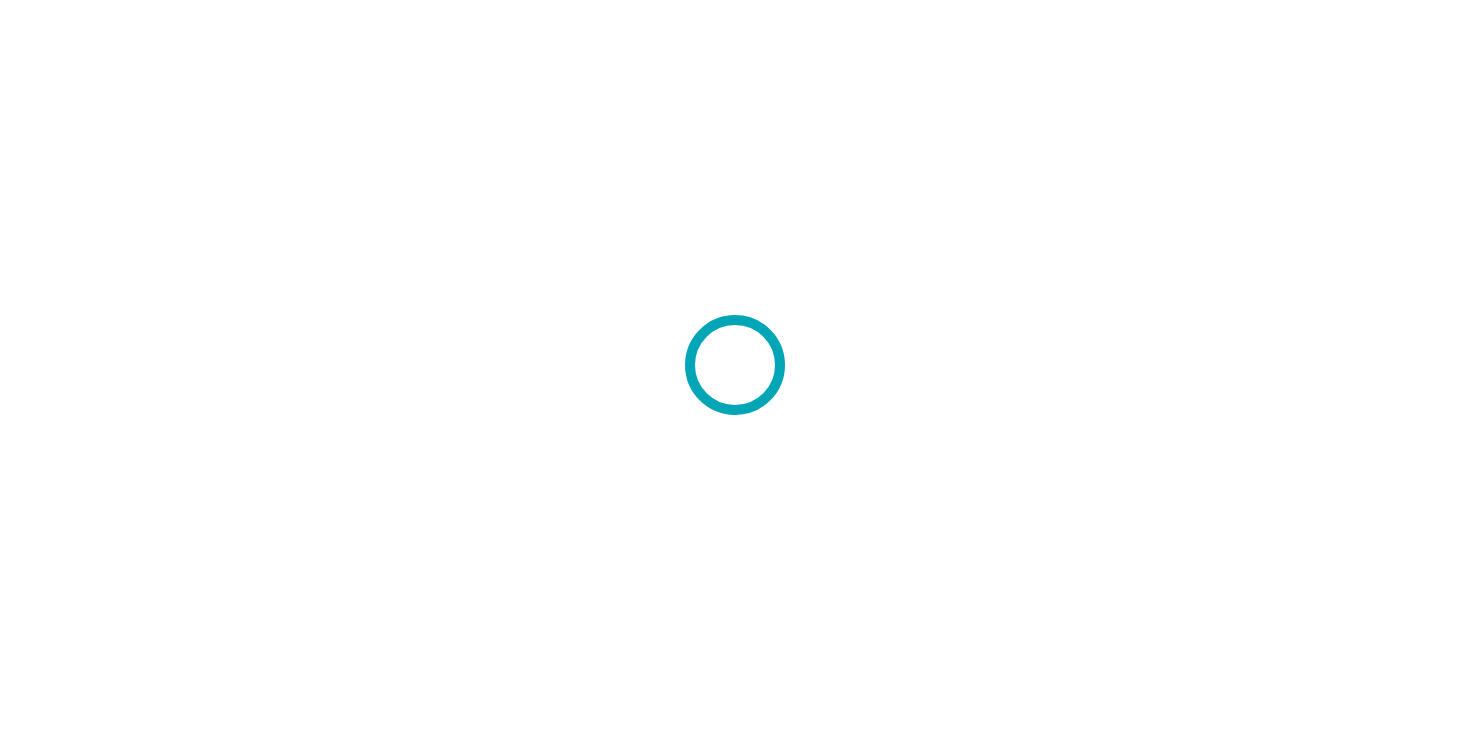 scroll, scrollTop: 0, scrollLeft: 0, axis: both 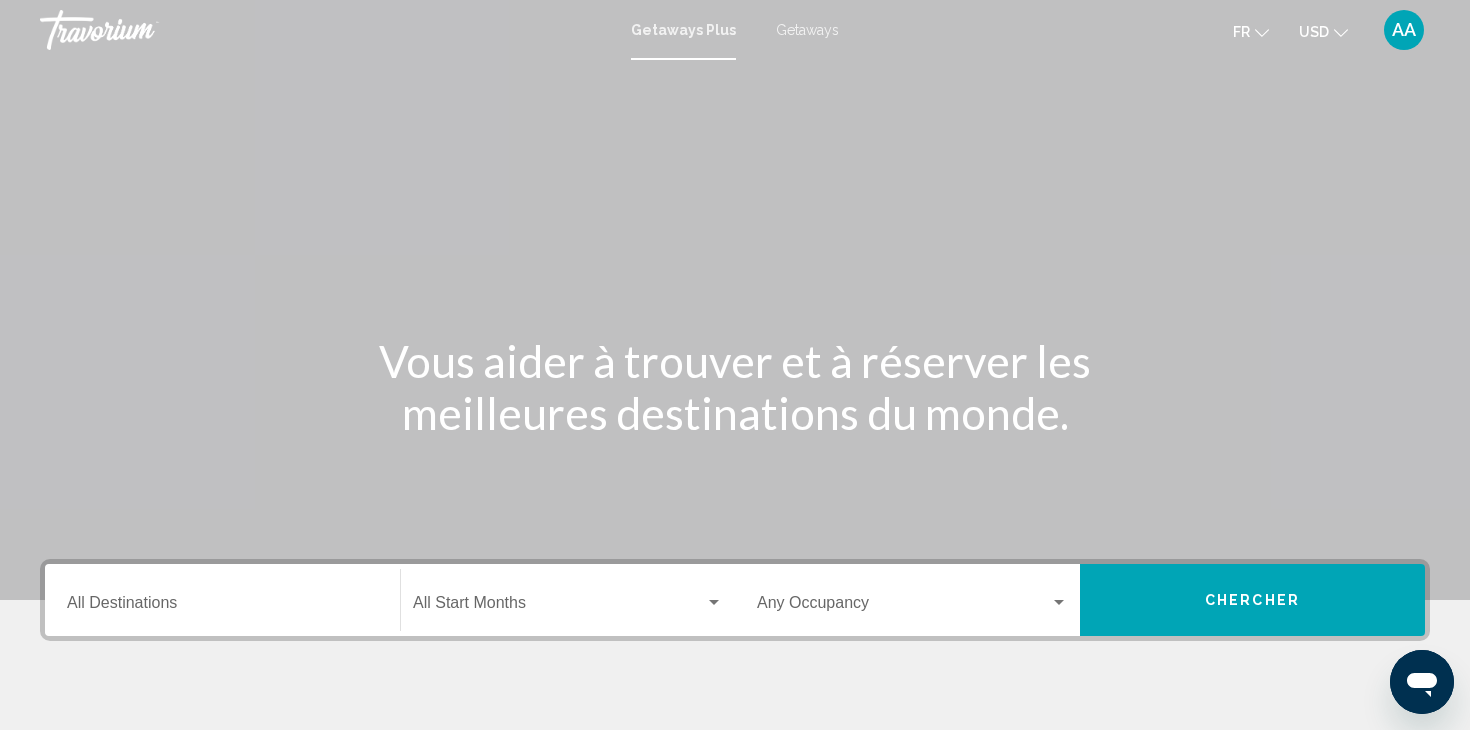 click on "Getaways" at bounding box center [807, 30] 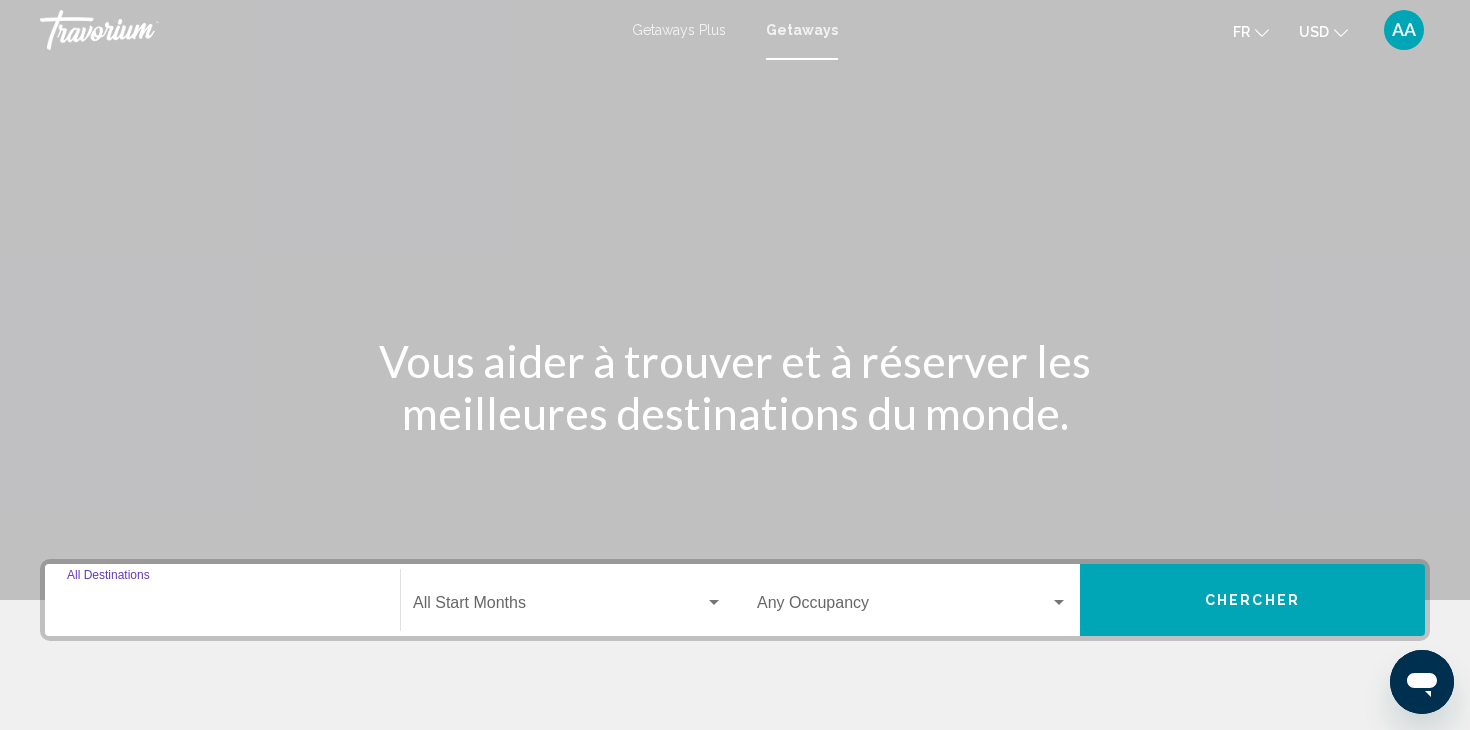 click on "Destination All Destinations" at bounding box center [222, 607] 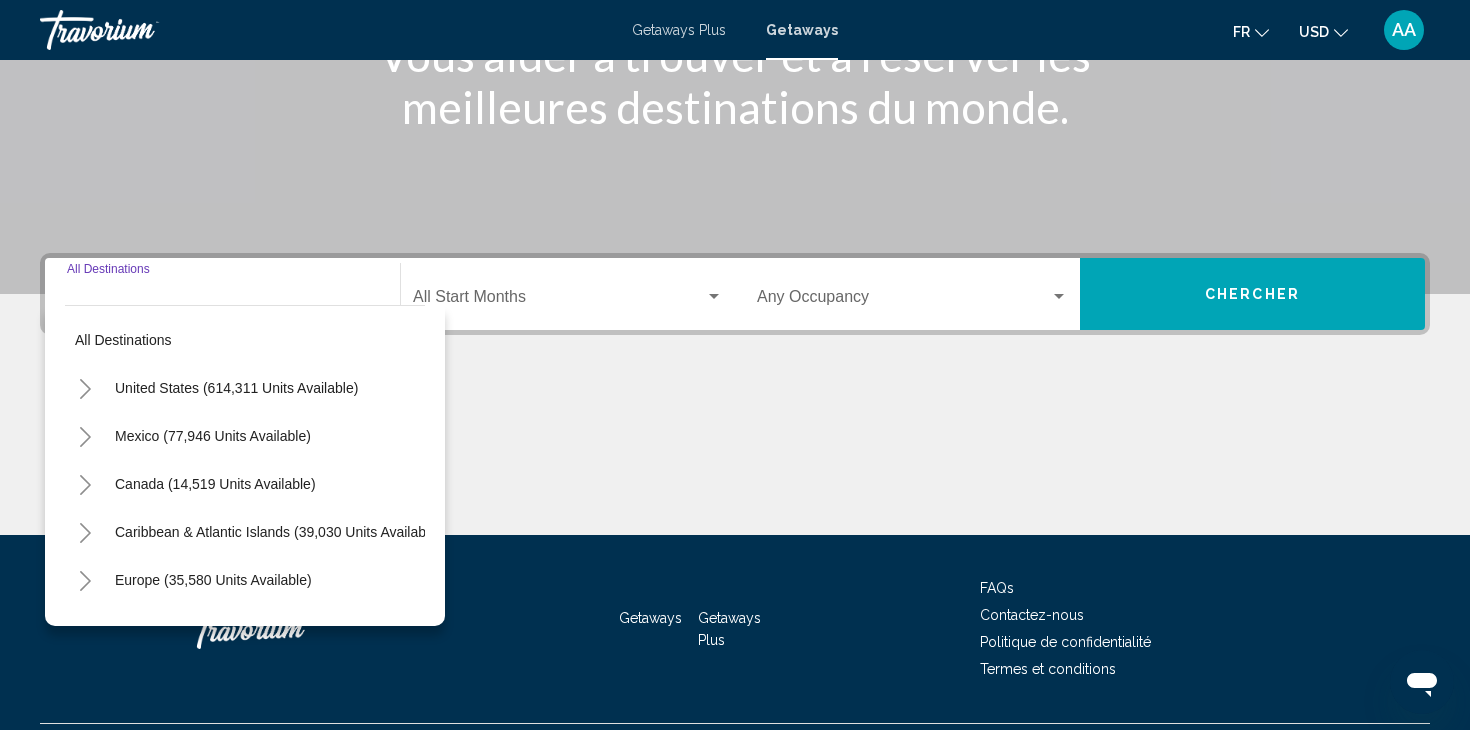 scroll, scrollTop: 356, scrollLeft: 0, axis: vertical 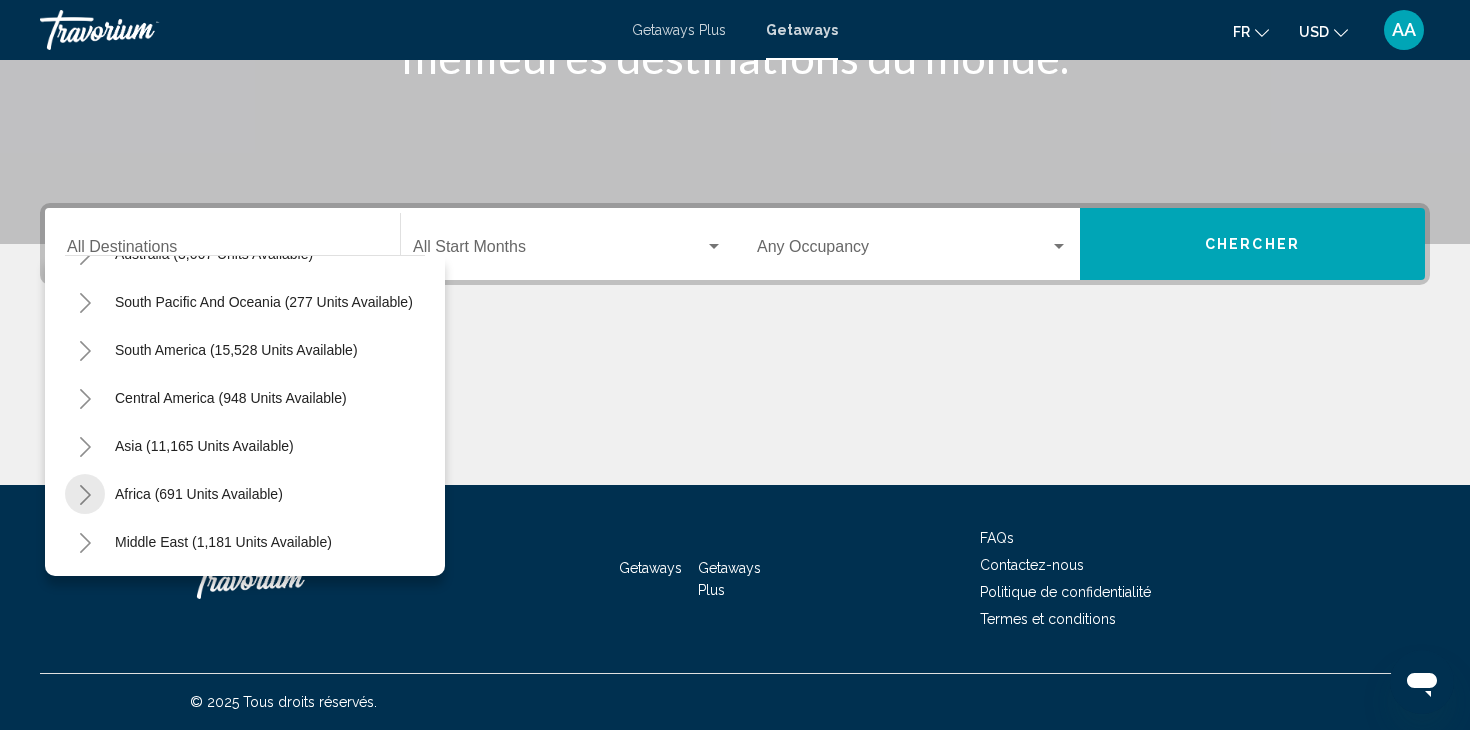 click 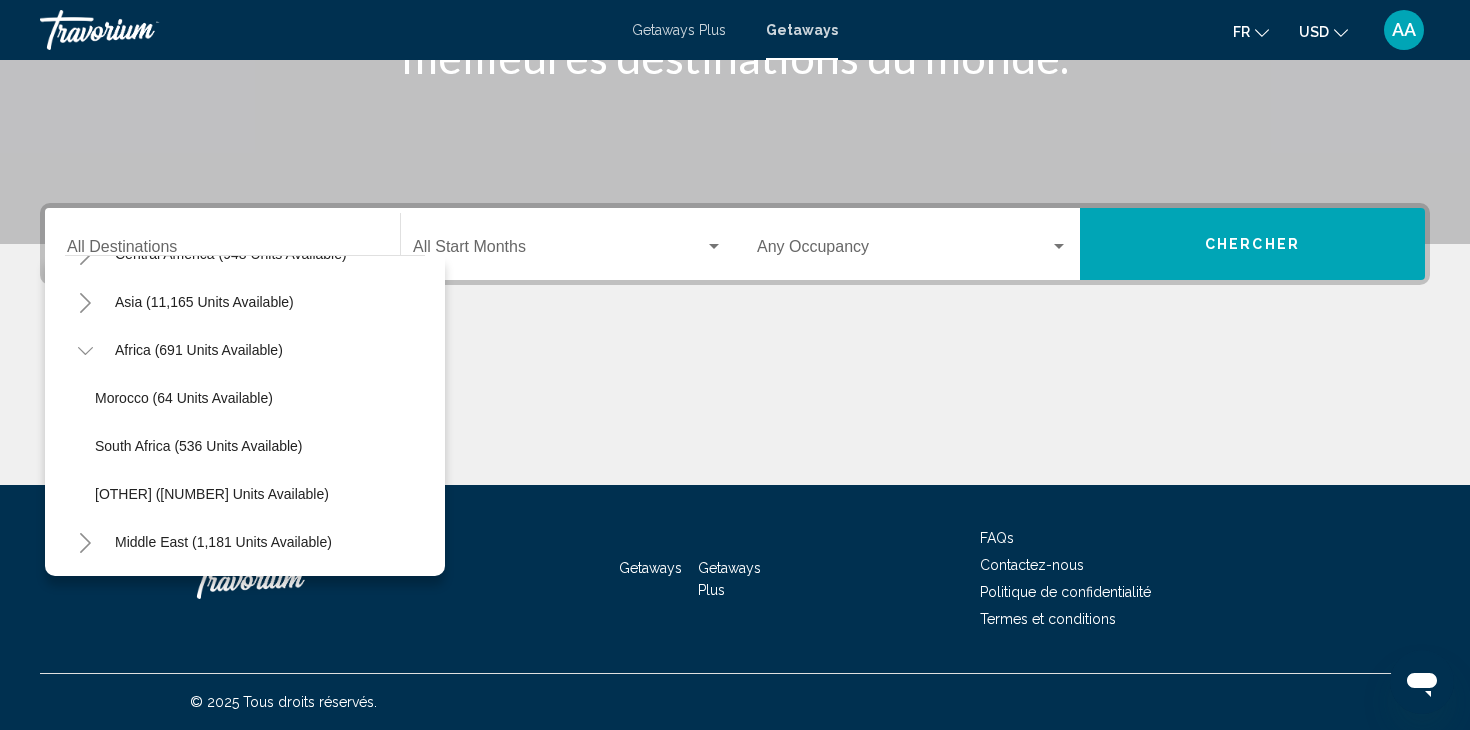 scroll, scrollTop: 468, scrollLeft: 0, axis: vertical 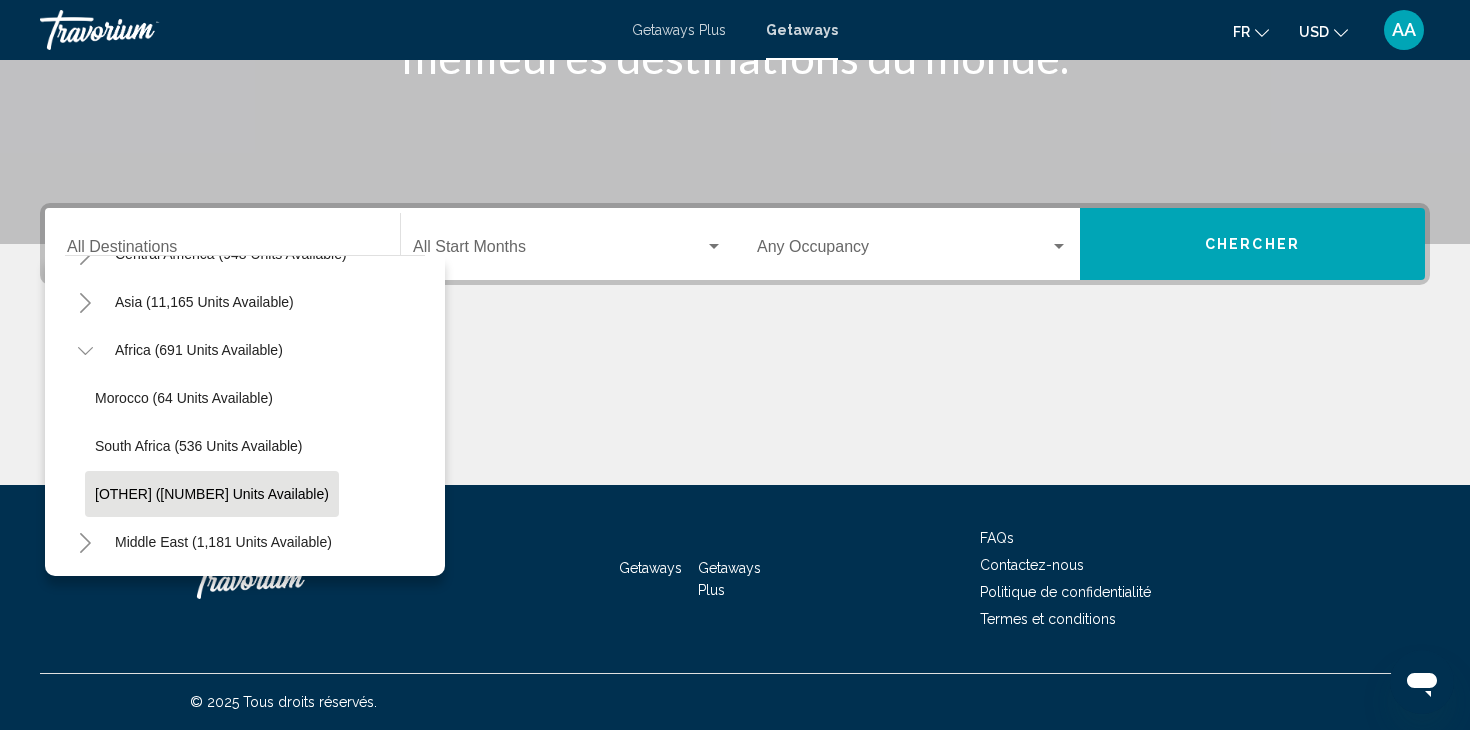 click on "[OTHER] ([NUMBER] units available)" 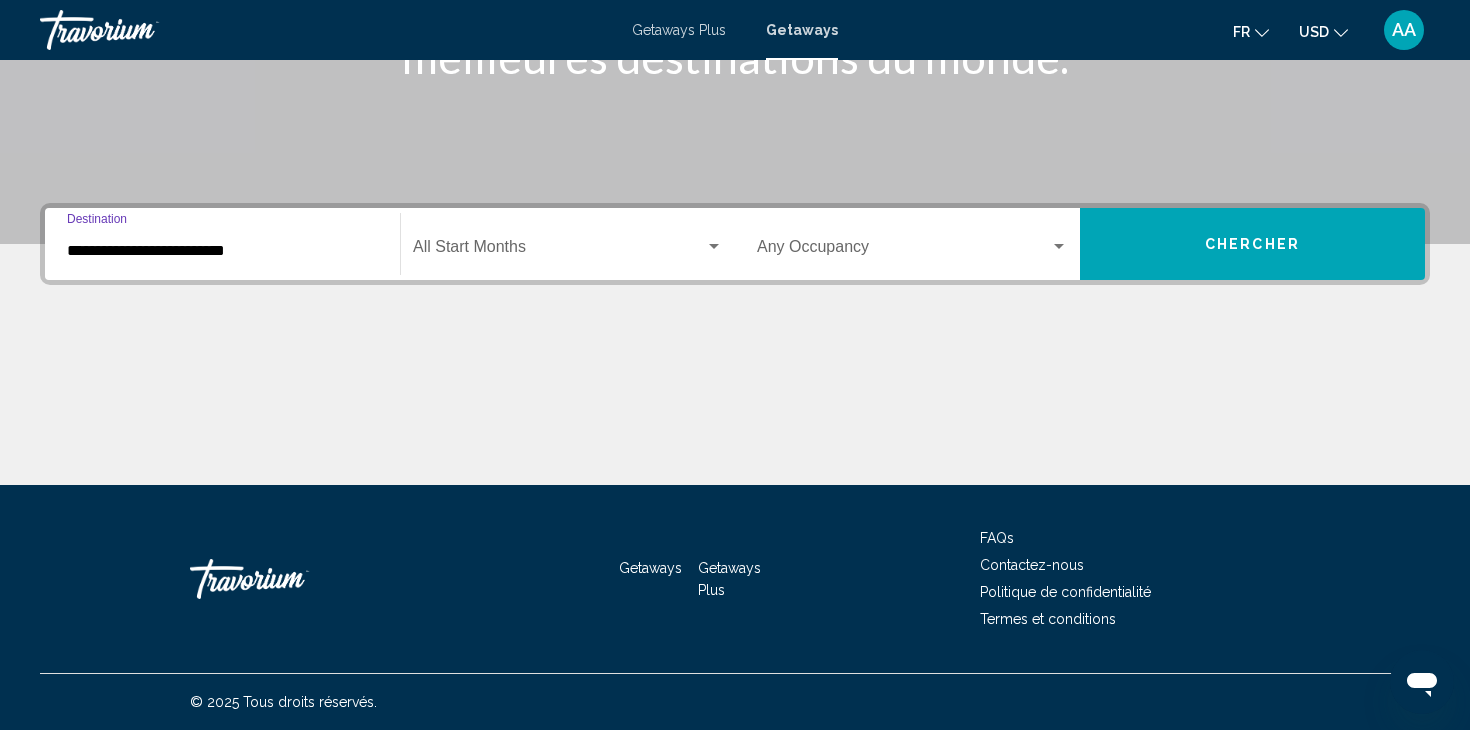 click at bounding box center [714, 246] 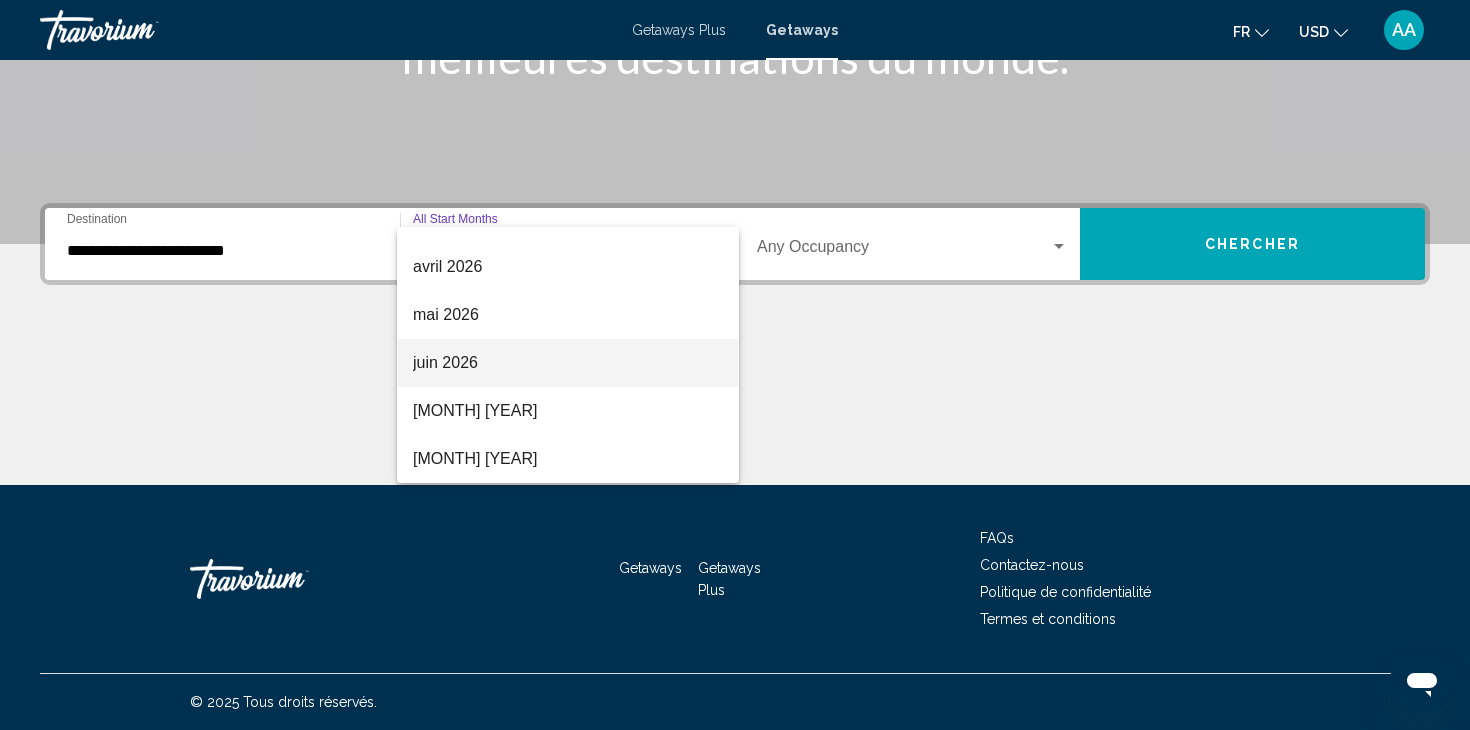 scroll, scrollTop: 417, scrollLeft: 0, axis: vertical 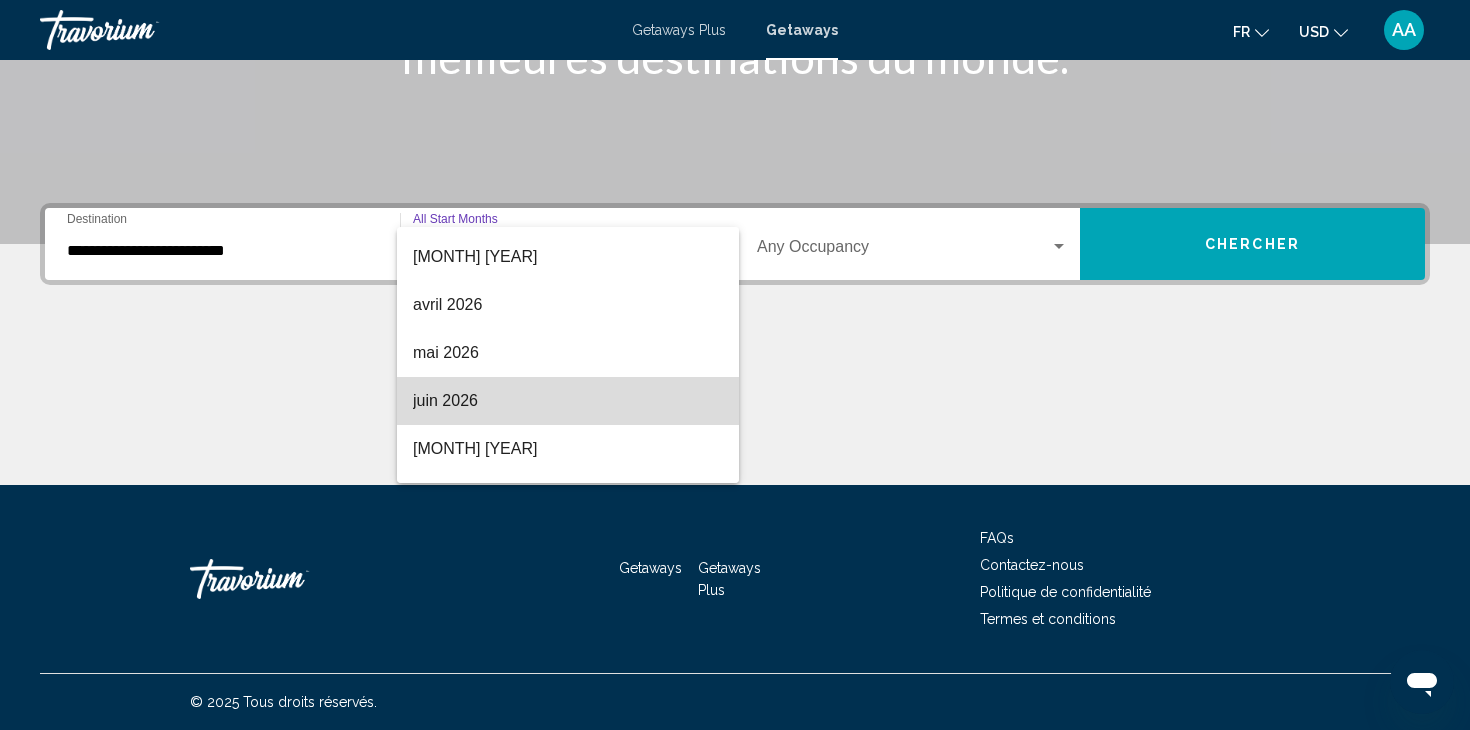 click on "juin 2026" at bounding box center (568, 401) 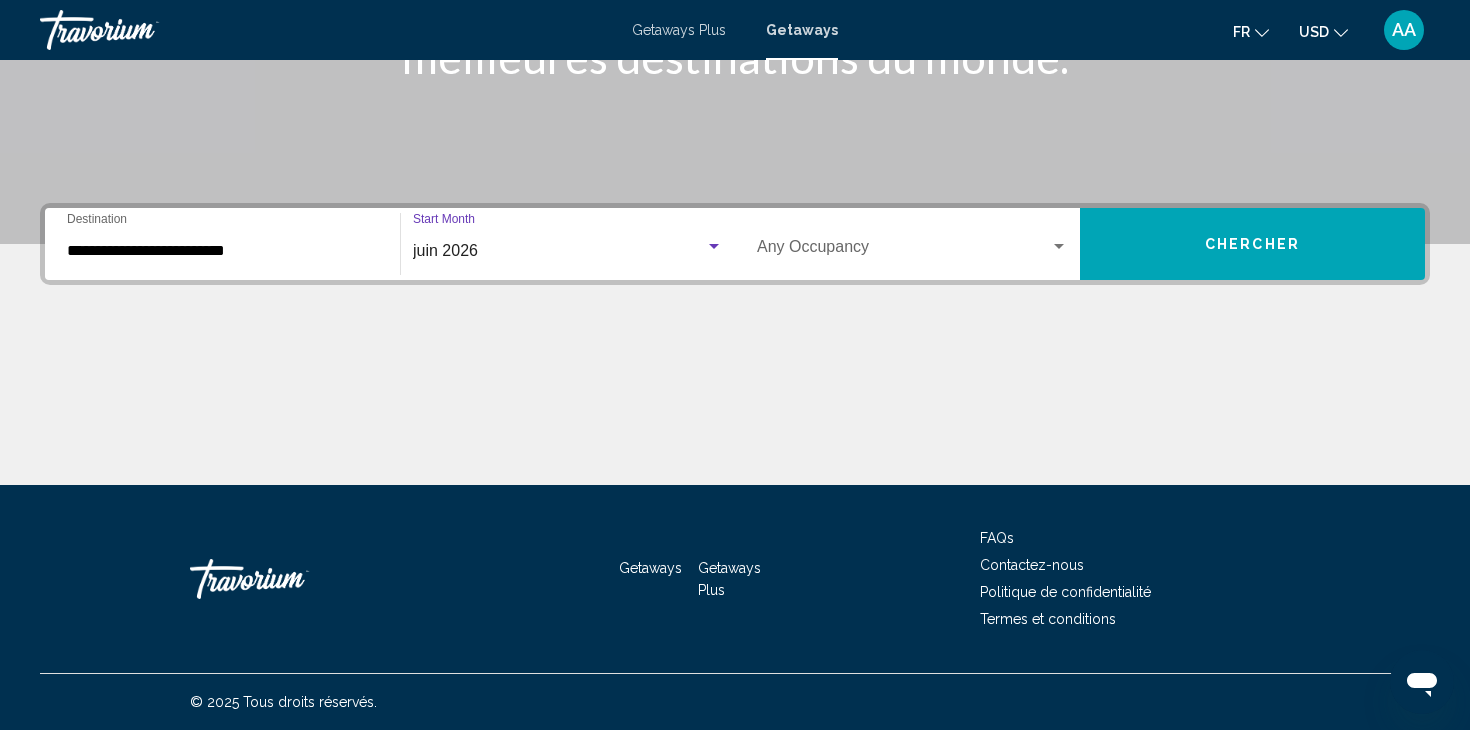 click at bounding box center [1059, 247] 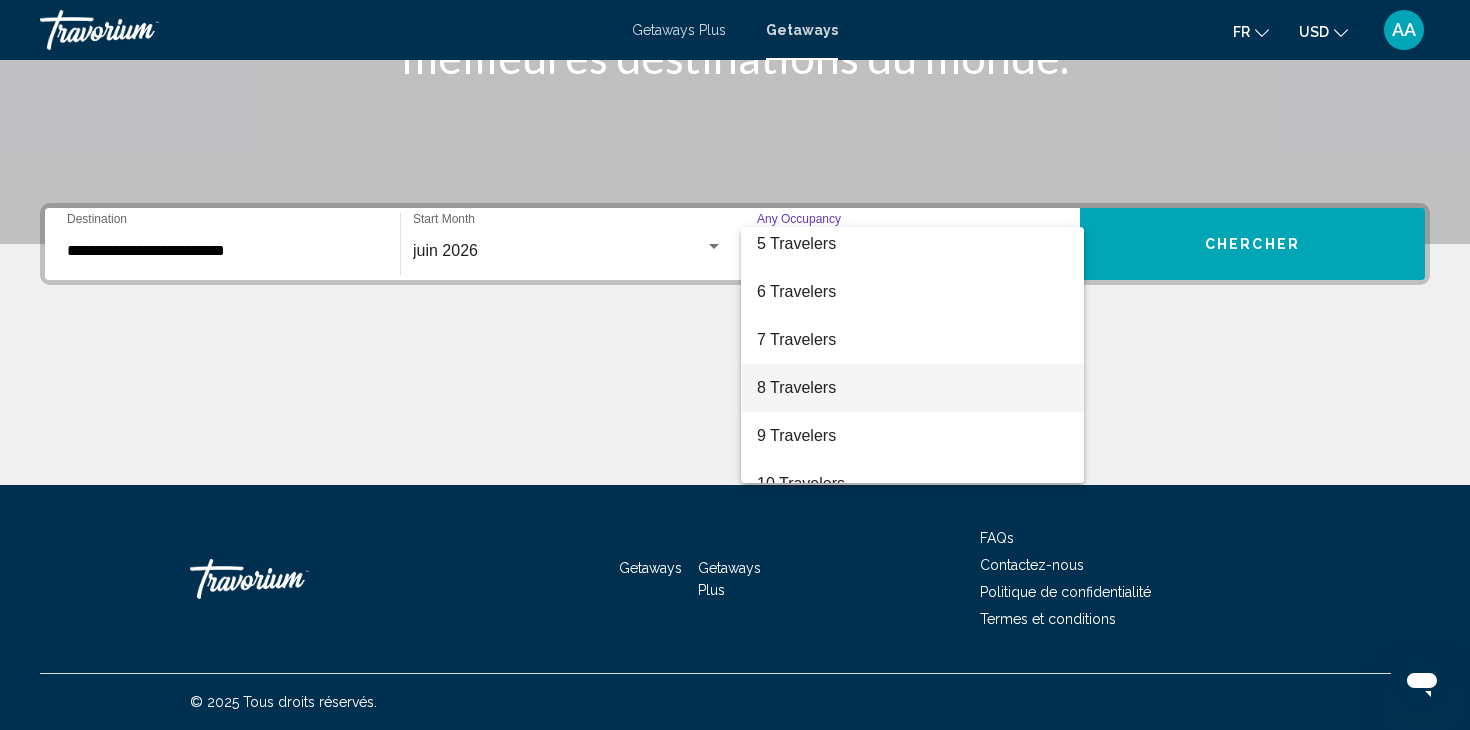 scroll, scrollTop: 202, scrollLeft: 0, axis: vertical 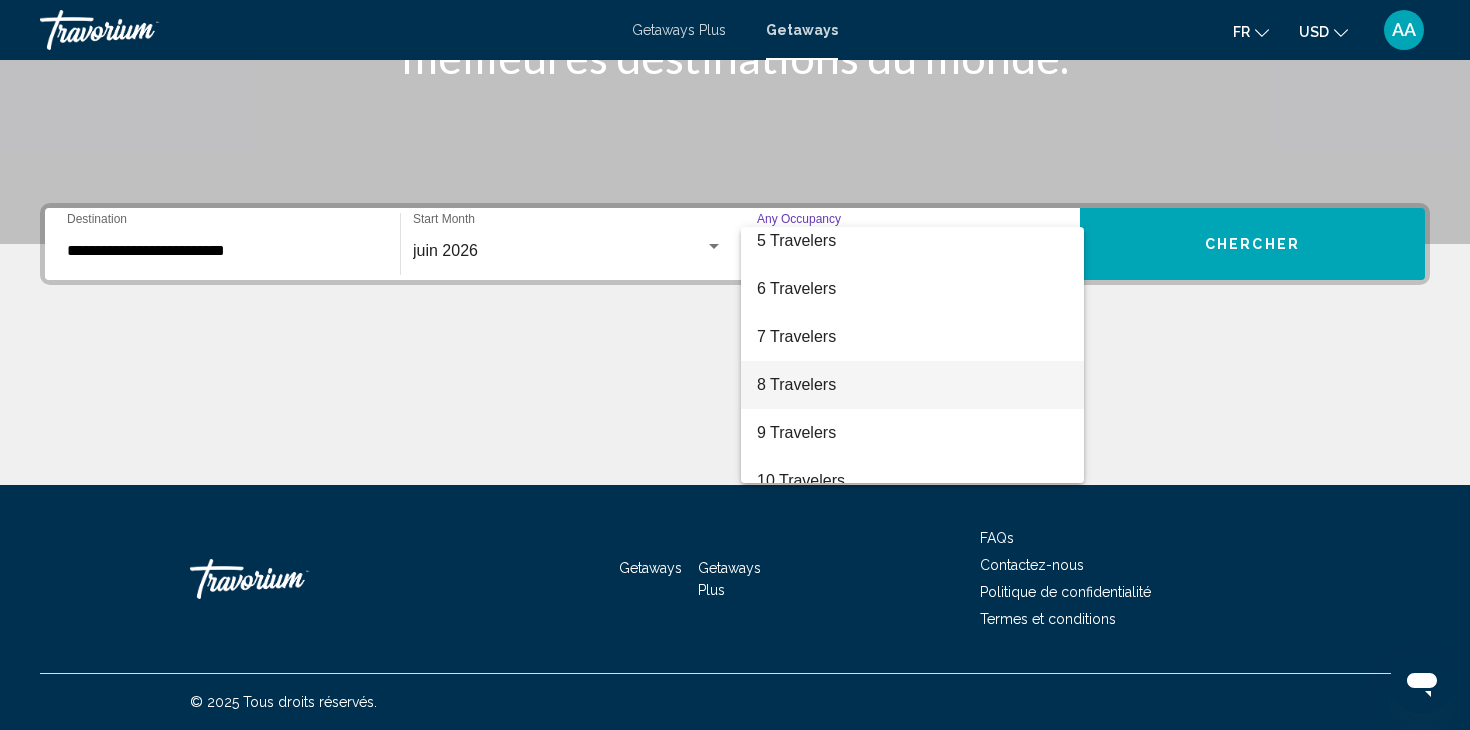 click on "8 Travelers" at bounding box center (912, 385) 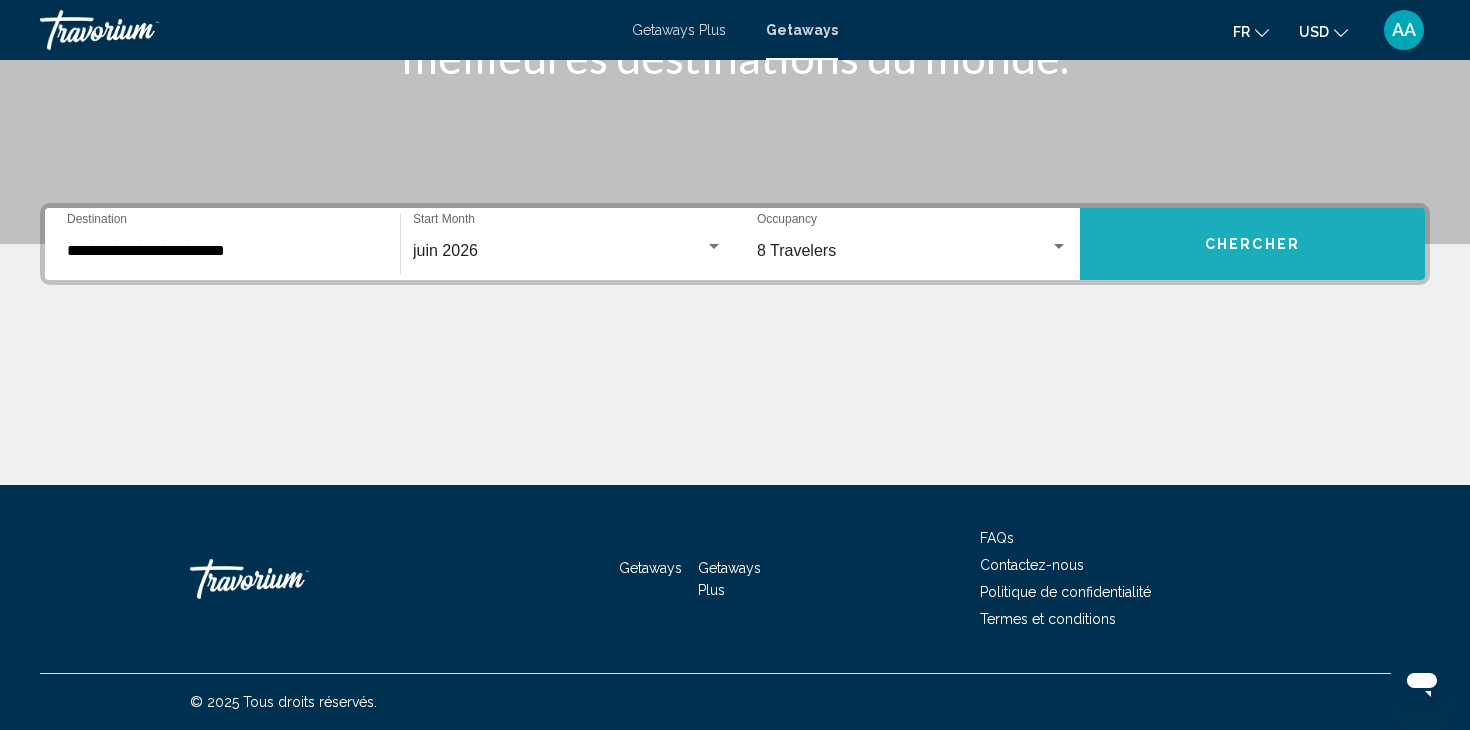 click on "Chercher" at bounding box center [1252, 243] 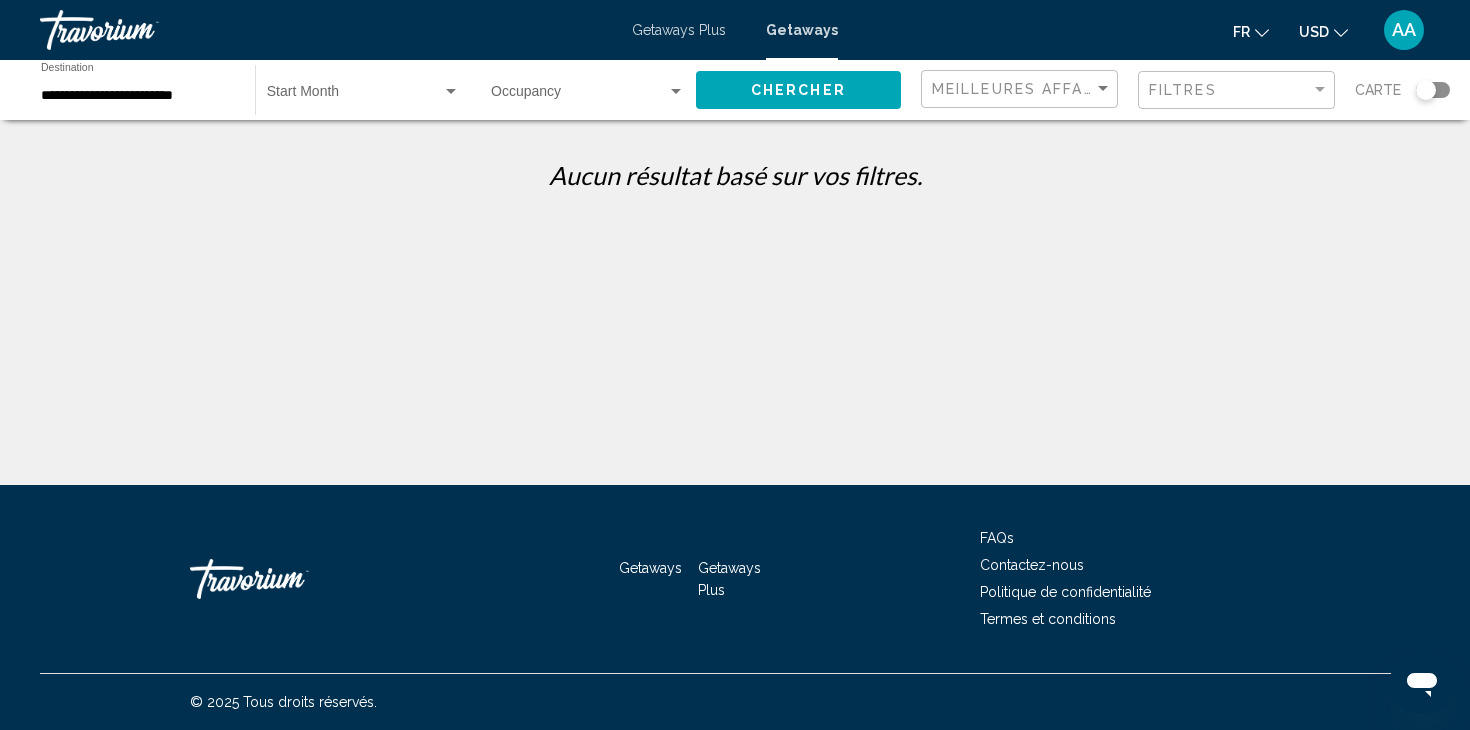 click at bounding box center (451, 92) 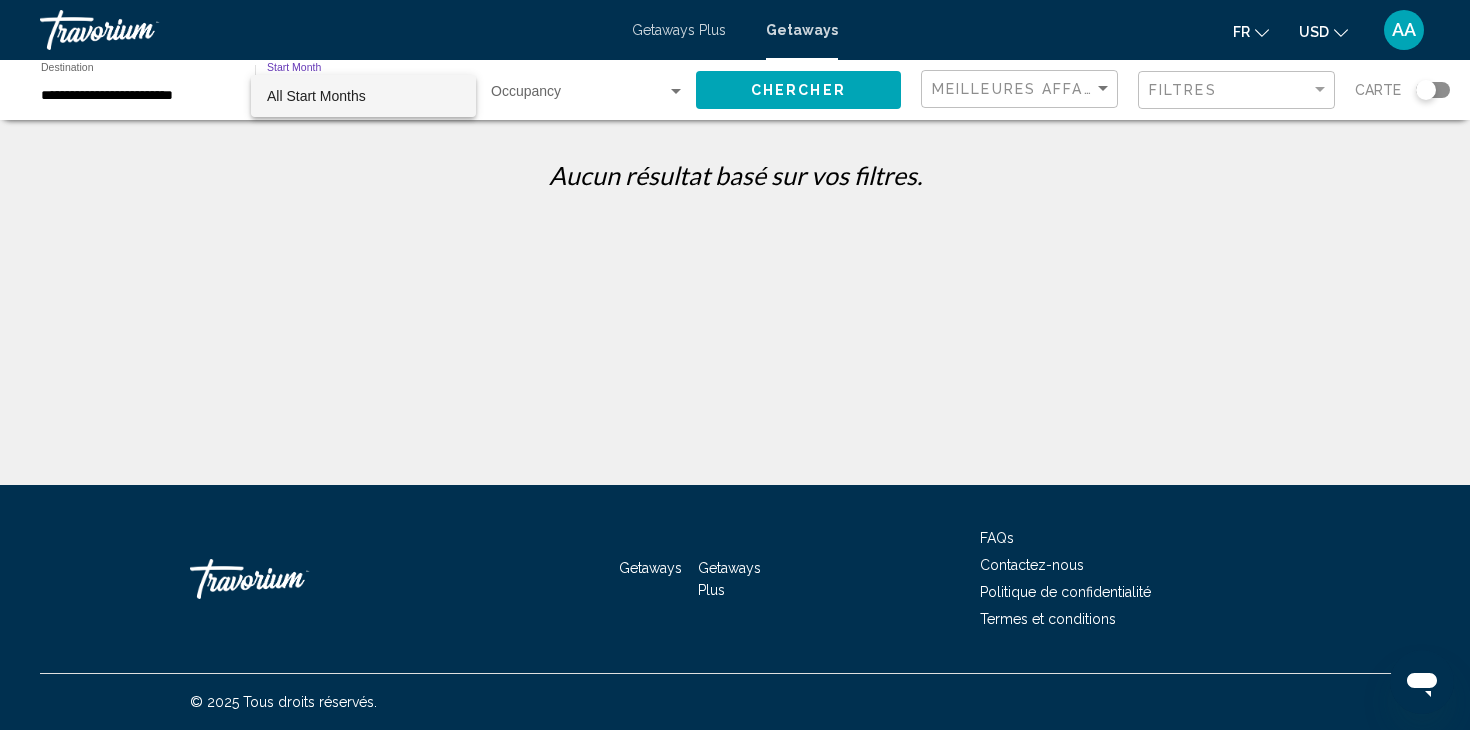 click on "All Start Months" at bounding box center [363, 96] 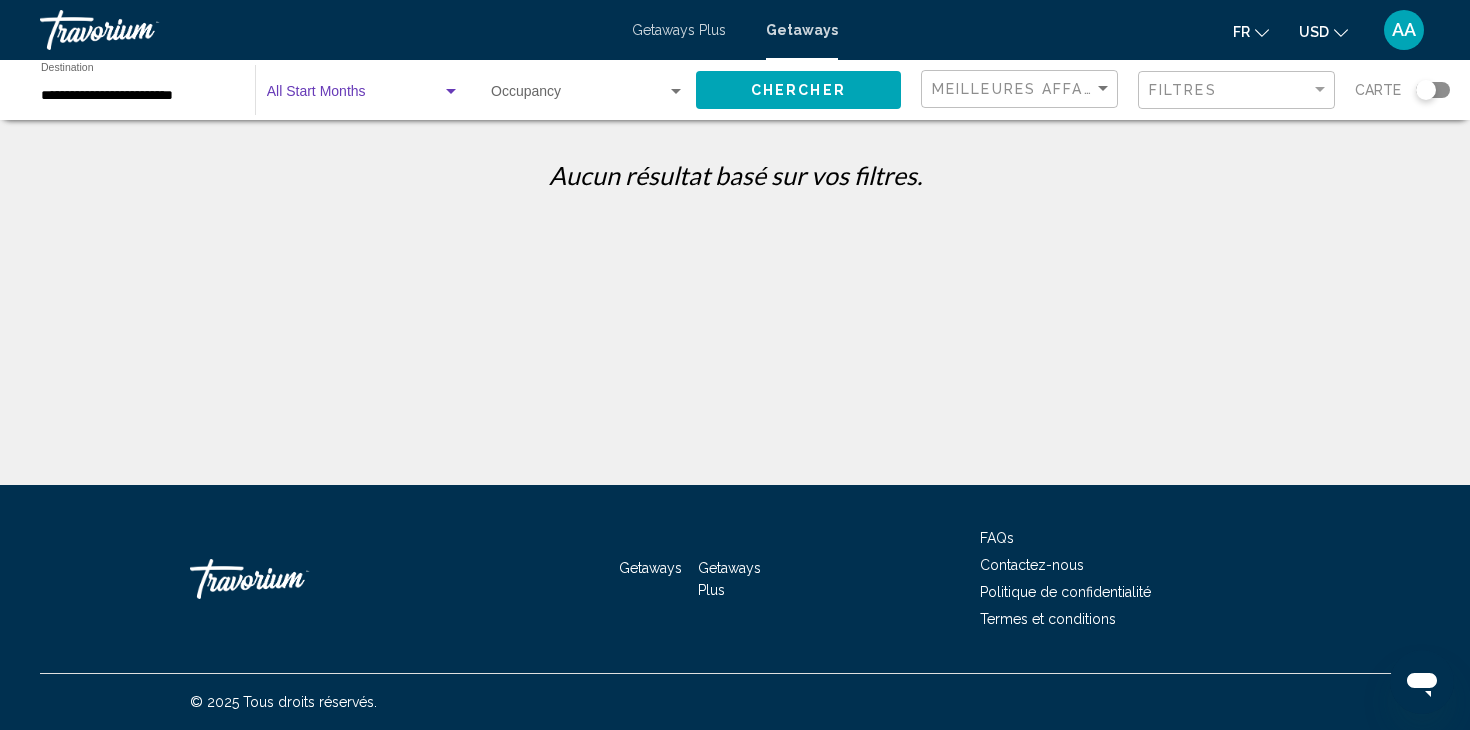 click on "Chercher" 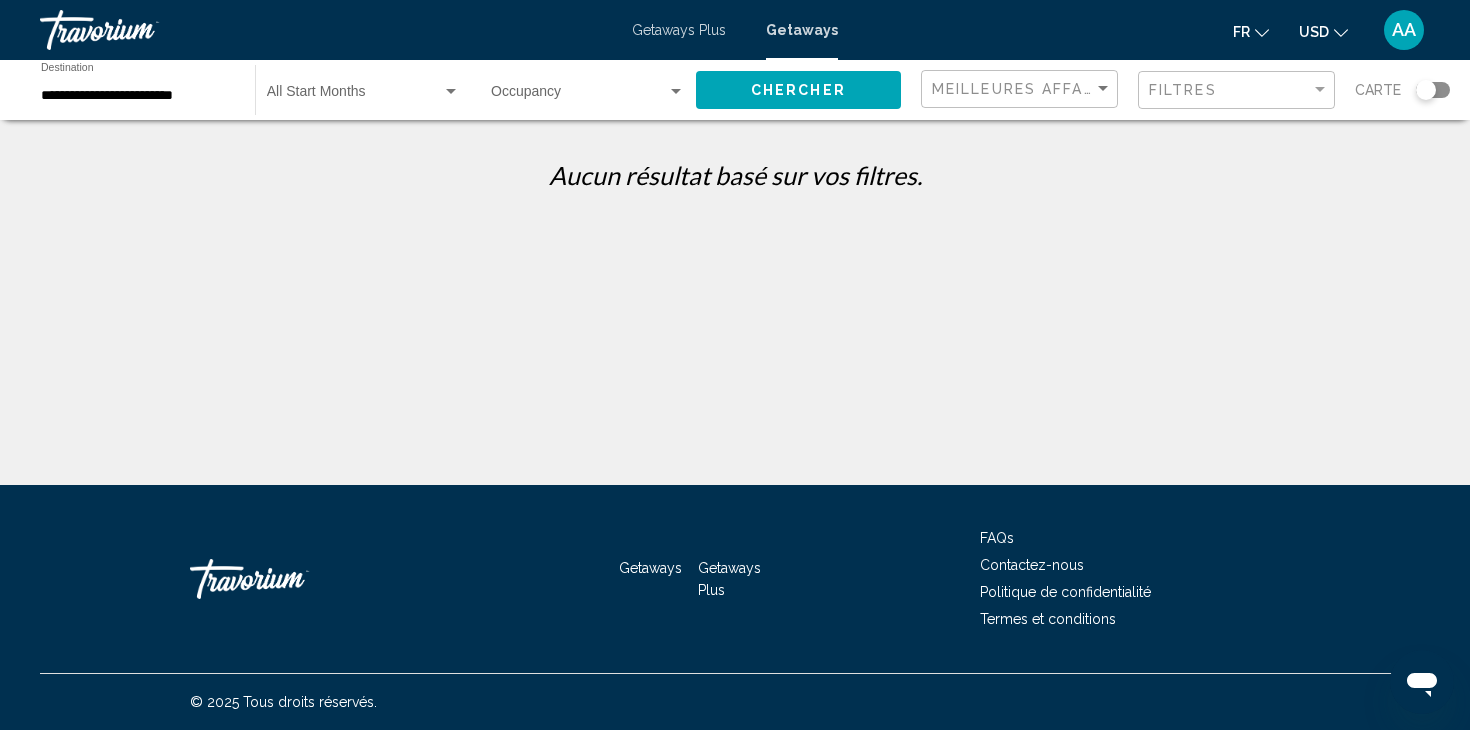 scroll, scrollTop: 0, scrollLeft: 0, axis: both 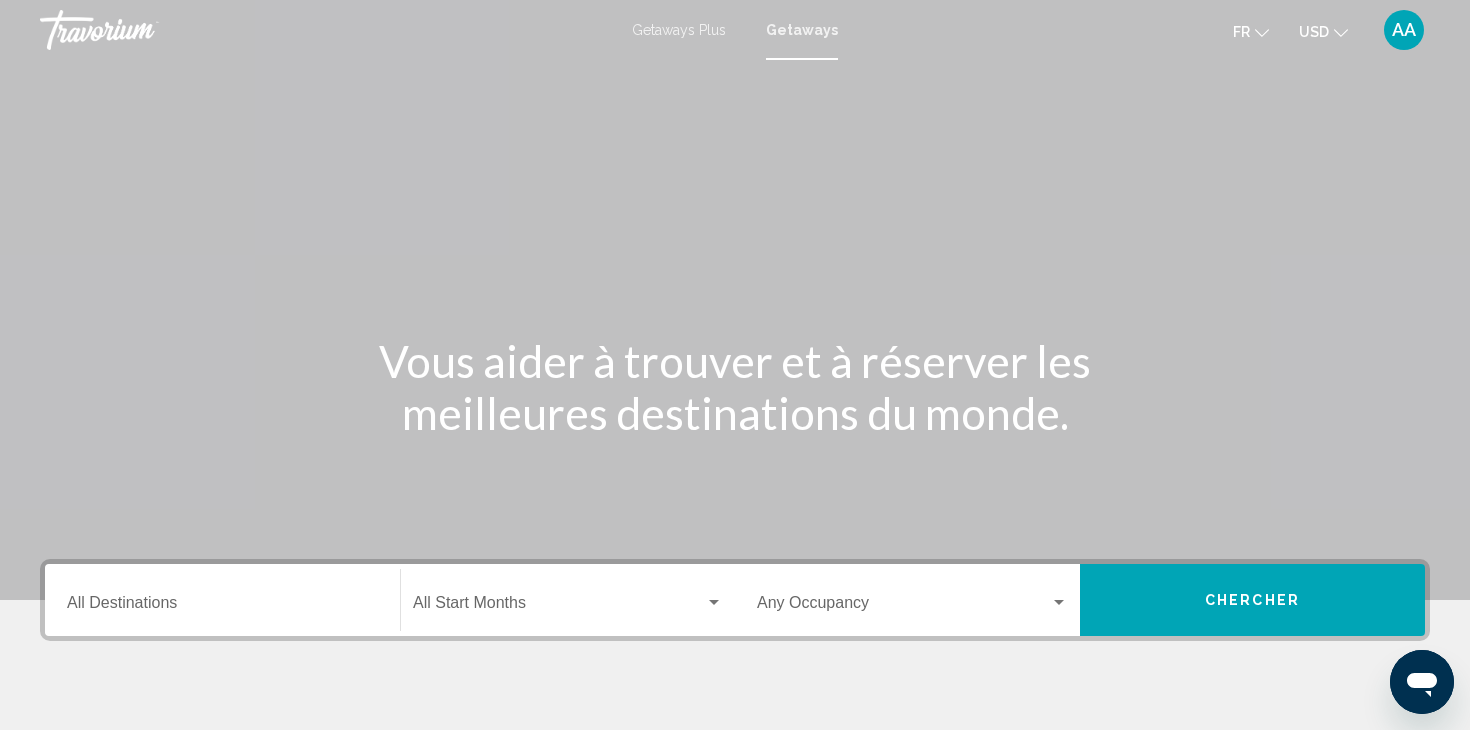 click on "Destination All Destinations" at bounding box center [222, 600] 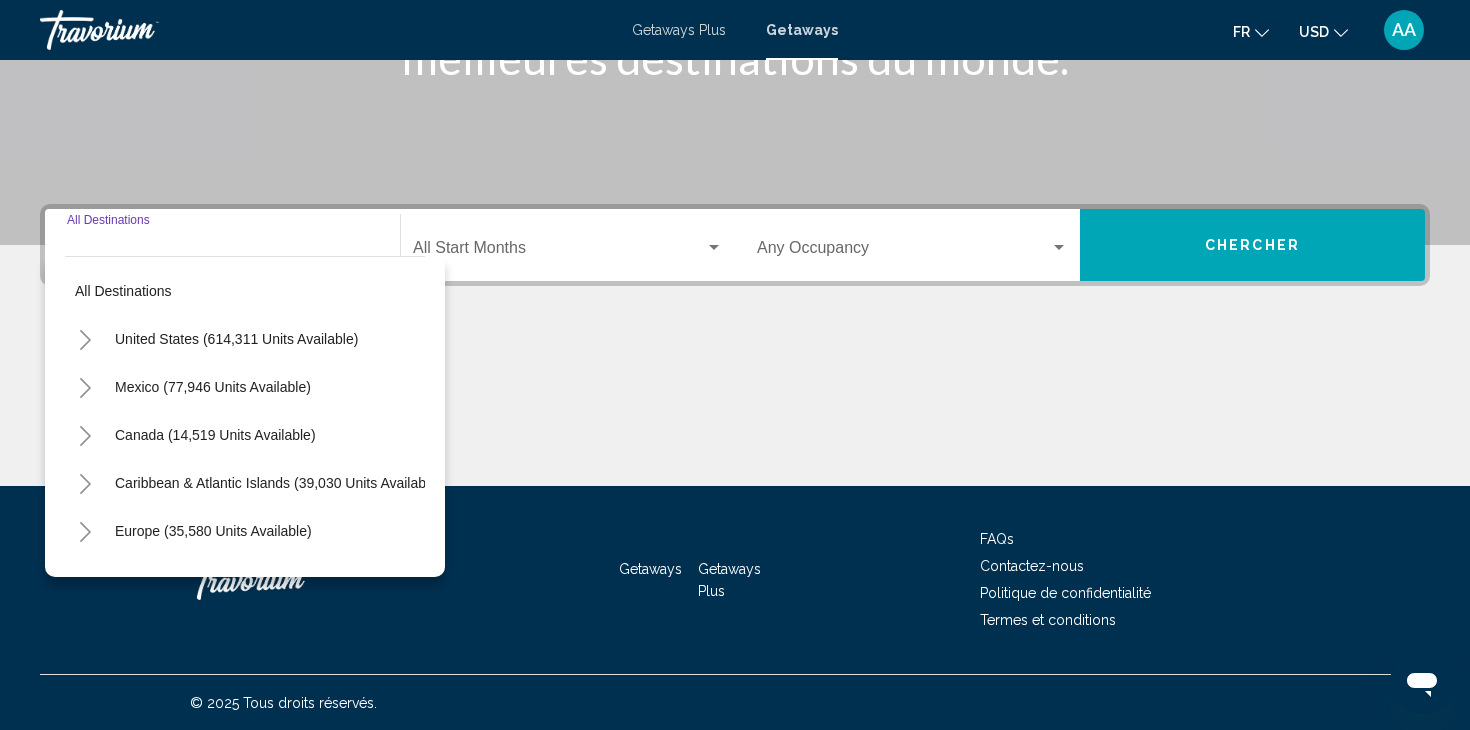 scroll, scrollTop: 356, scrollLeft: 0, axis: vertical 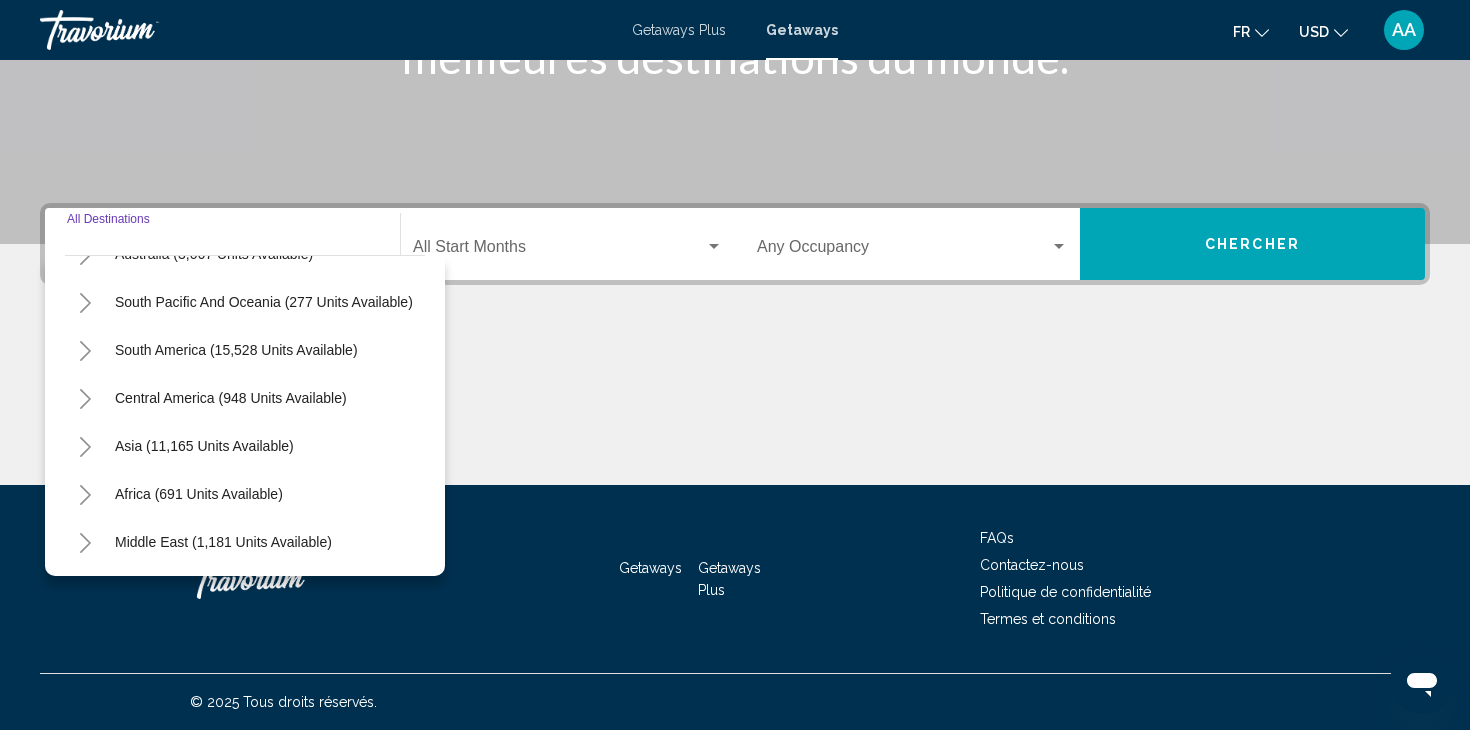 click 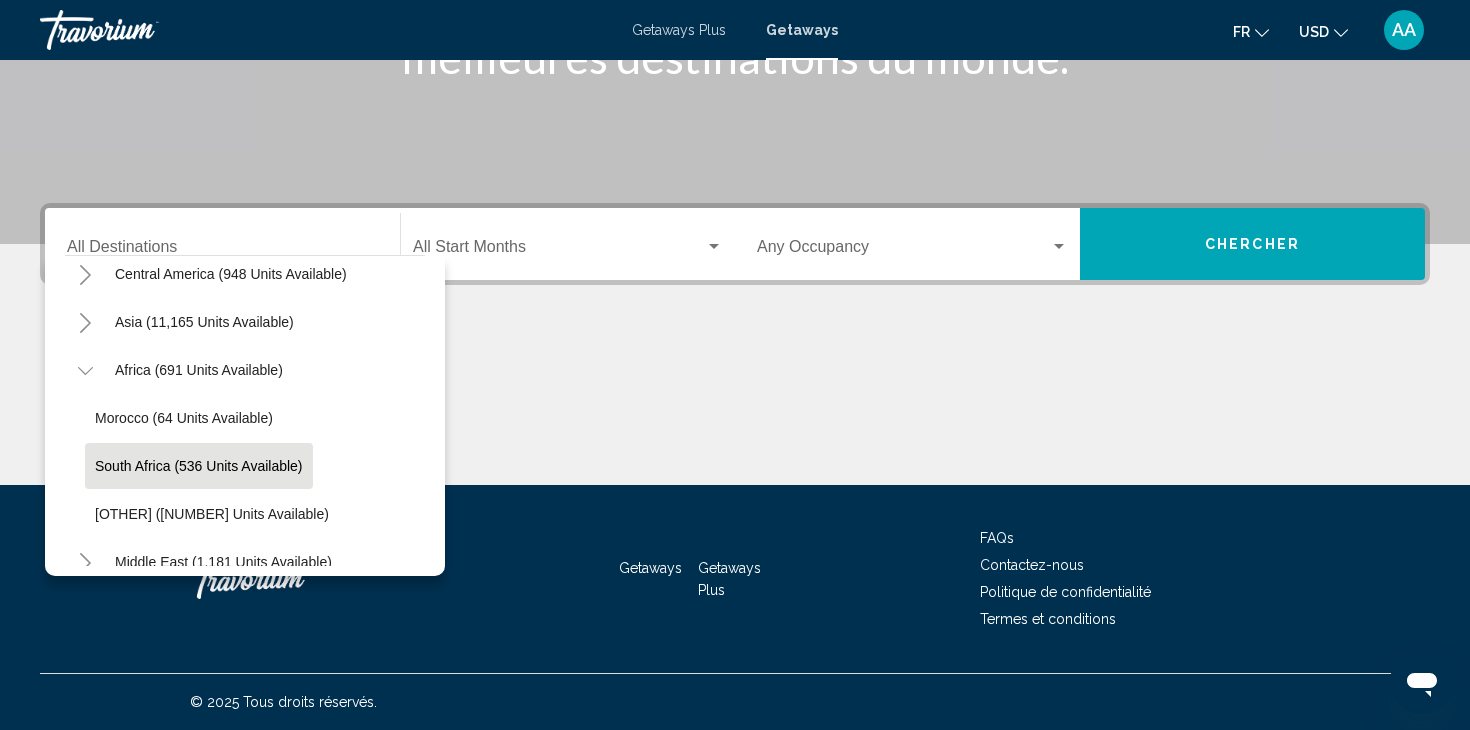 scroll, scrollTop: 458, scrollLeft: 0, axis: vertical 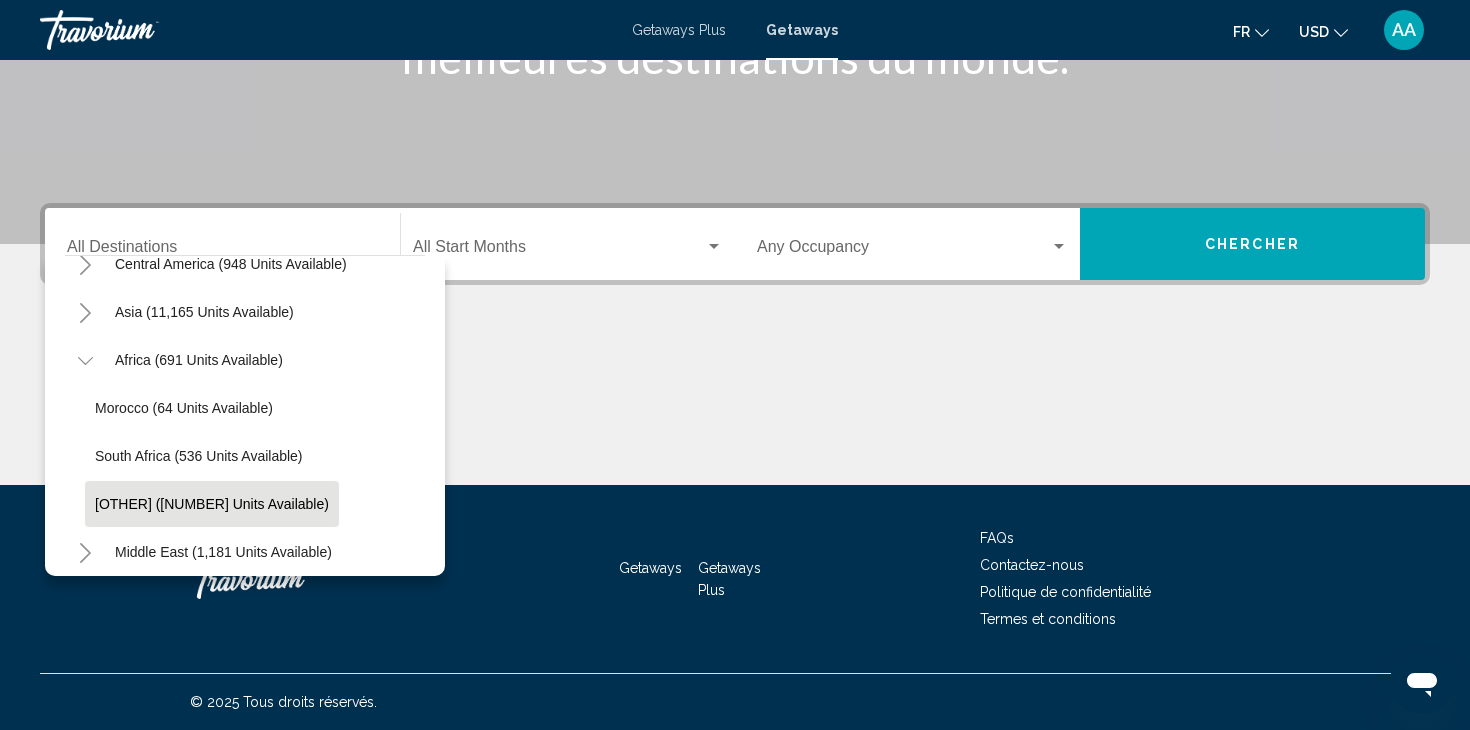 click on "[OTHER] ([NUMBER] units available)" 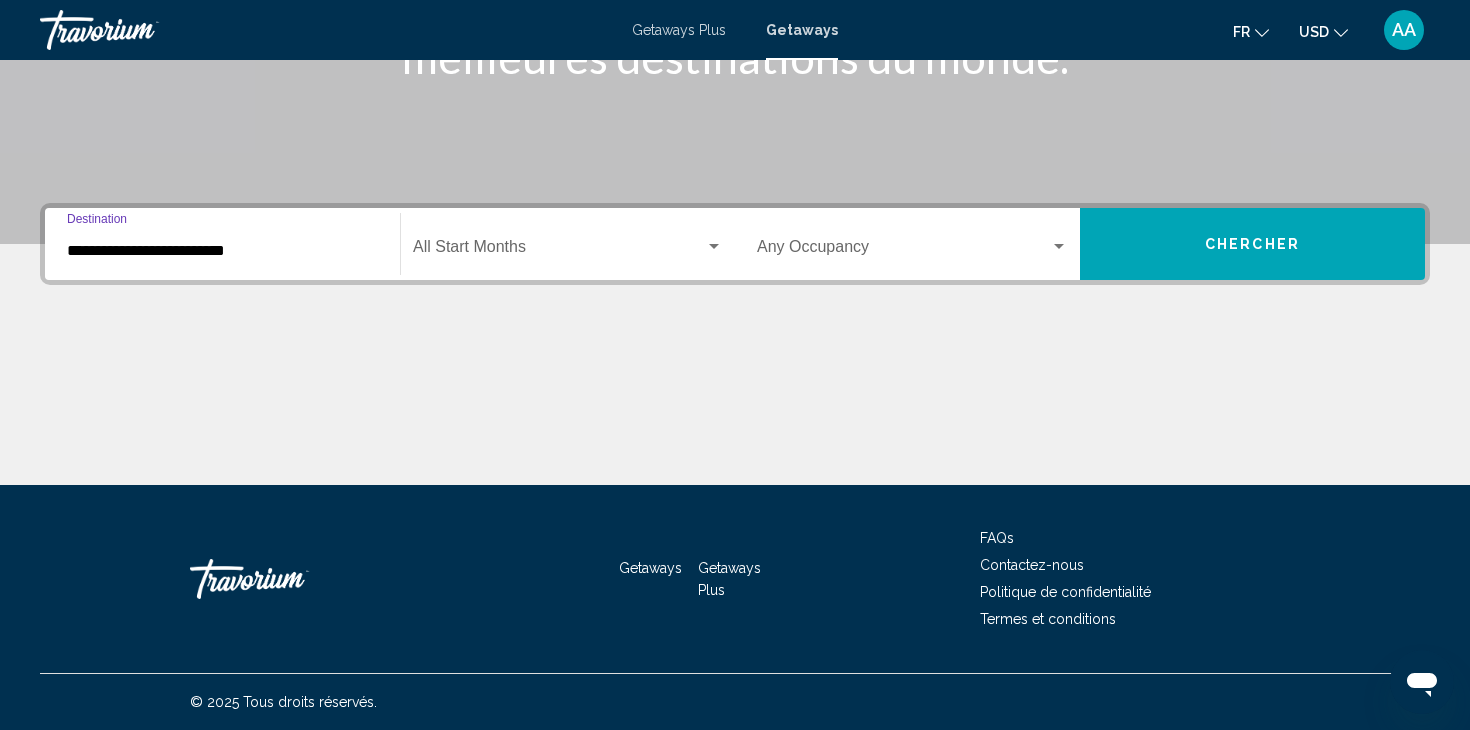 click at bounding box center [714, 246] 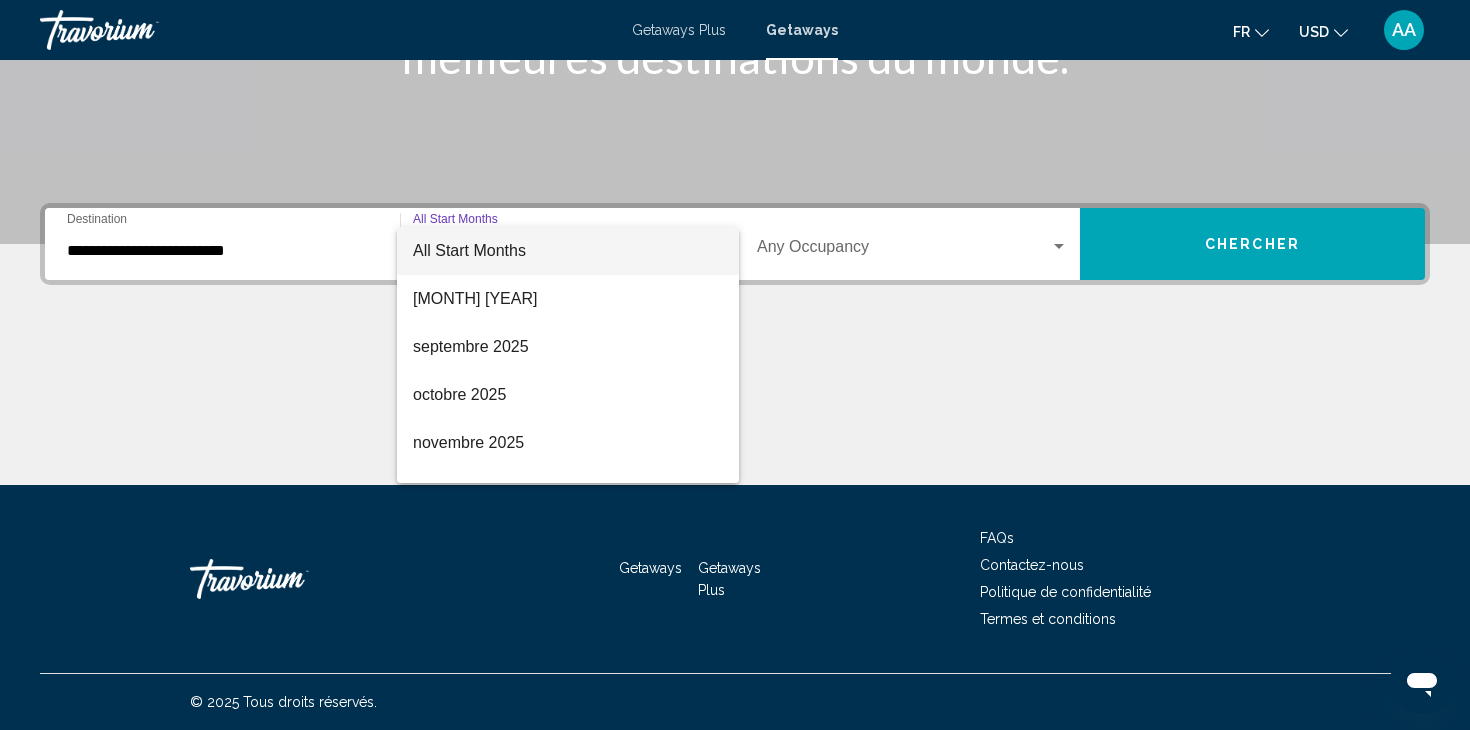 click at bounding box center [735, 365] 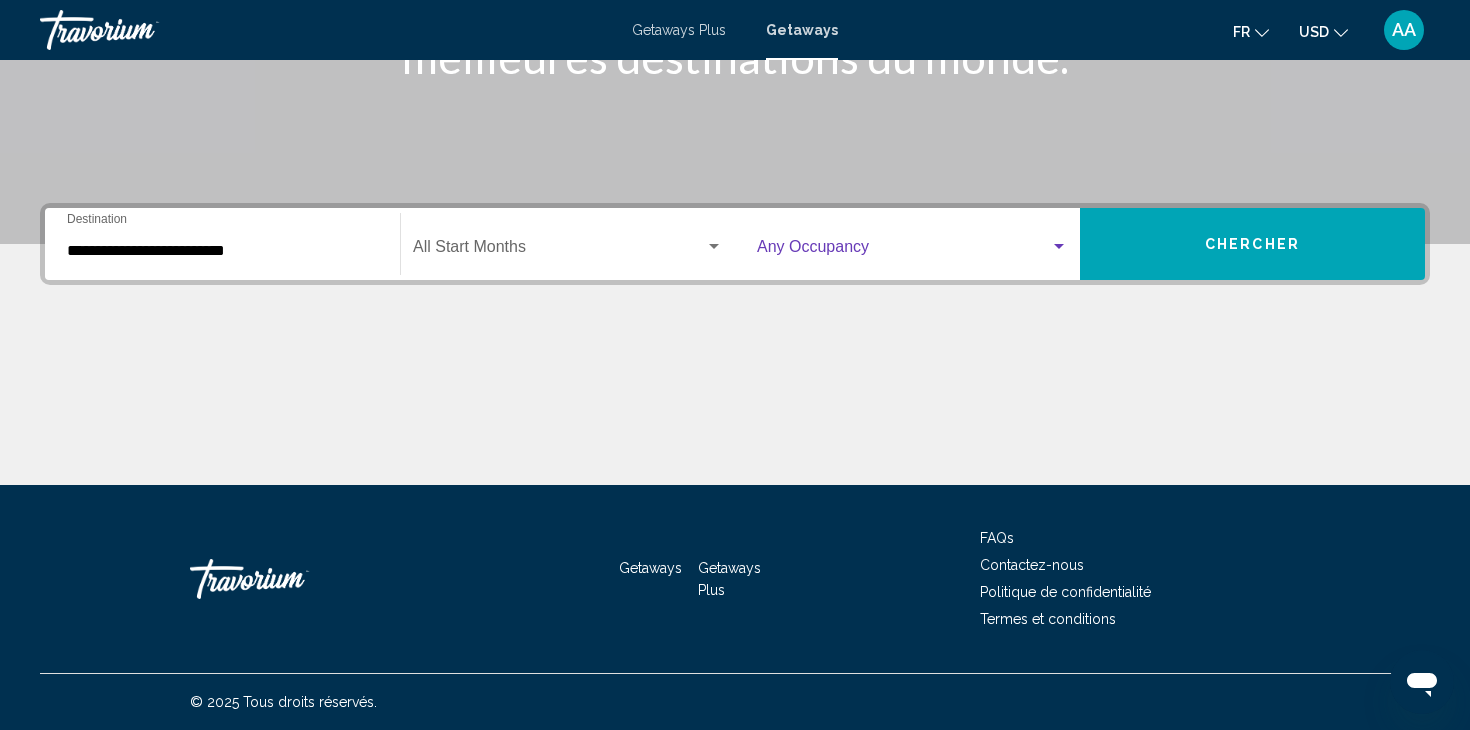 click at bounding box center [1059, 246] 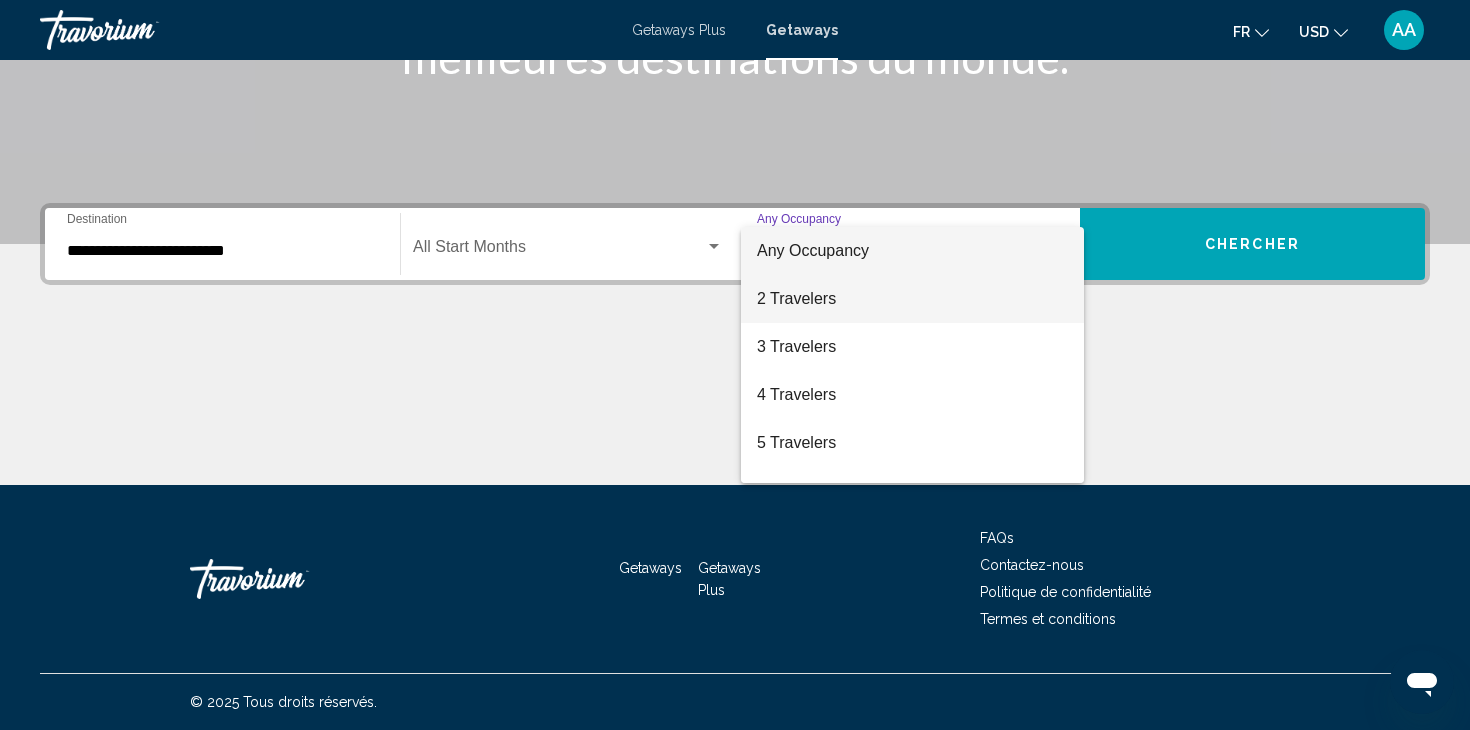 click on "2 Travelers" at bounding box center (912, 299) 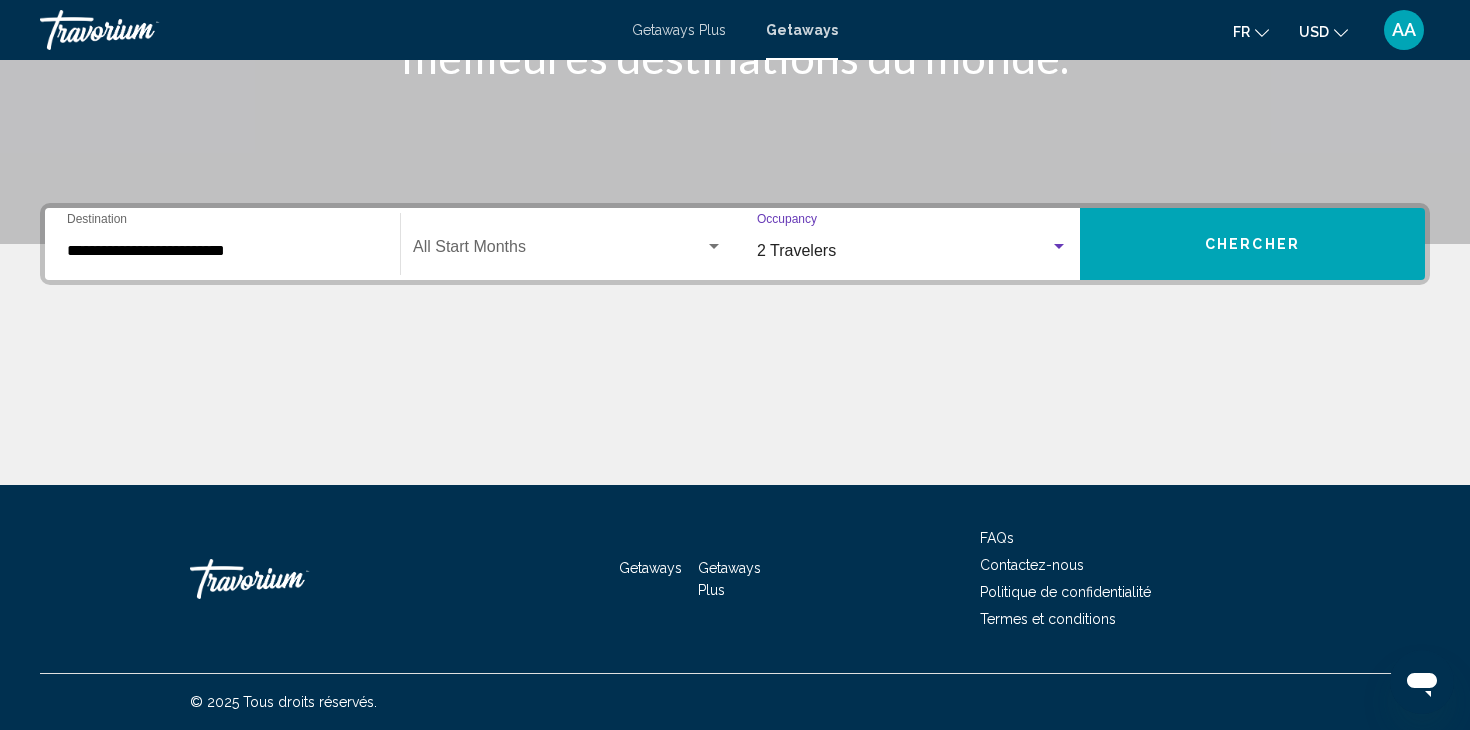 click on "Chercher" at bounding box center [1252, 244] 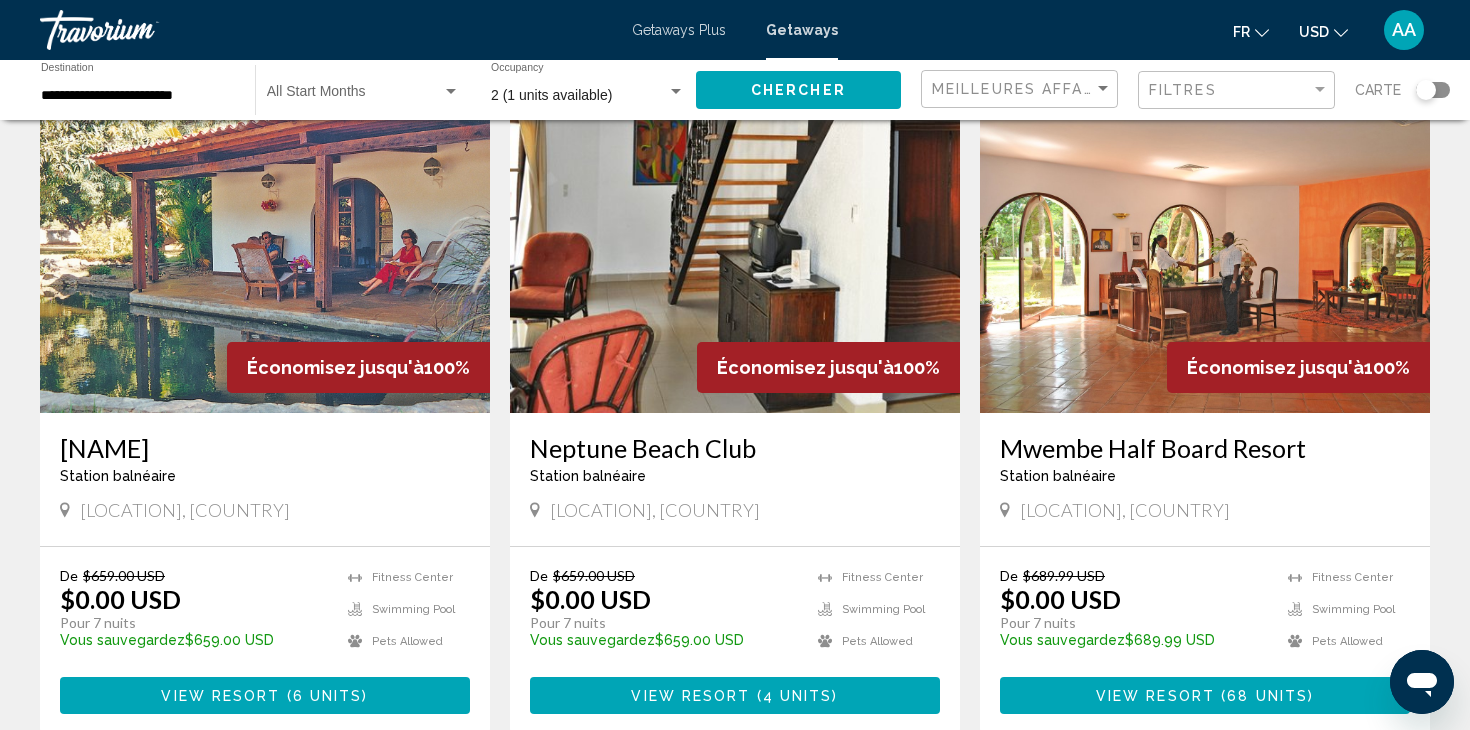 scroll, scrollTop: 121, scrollLeft: 0, axis: vertical 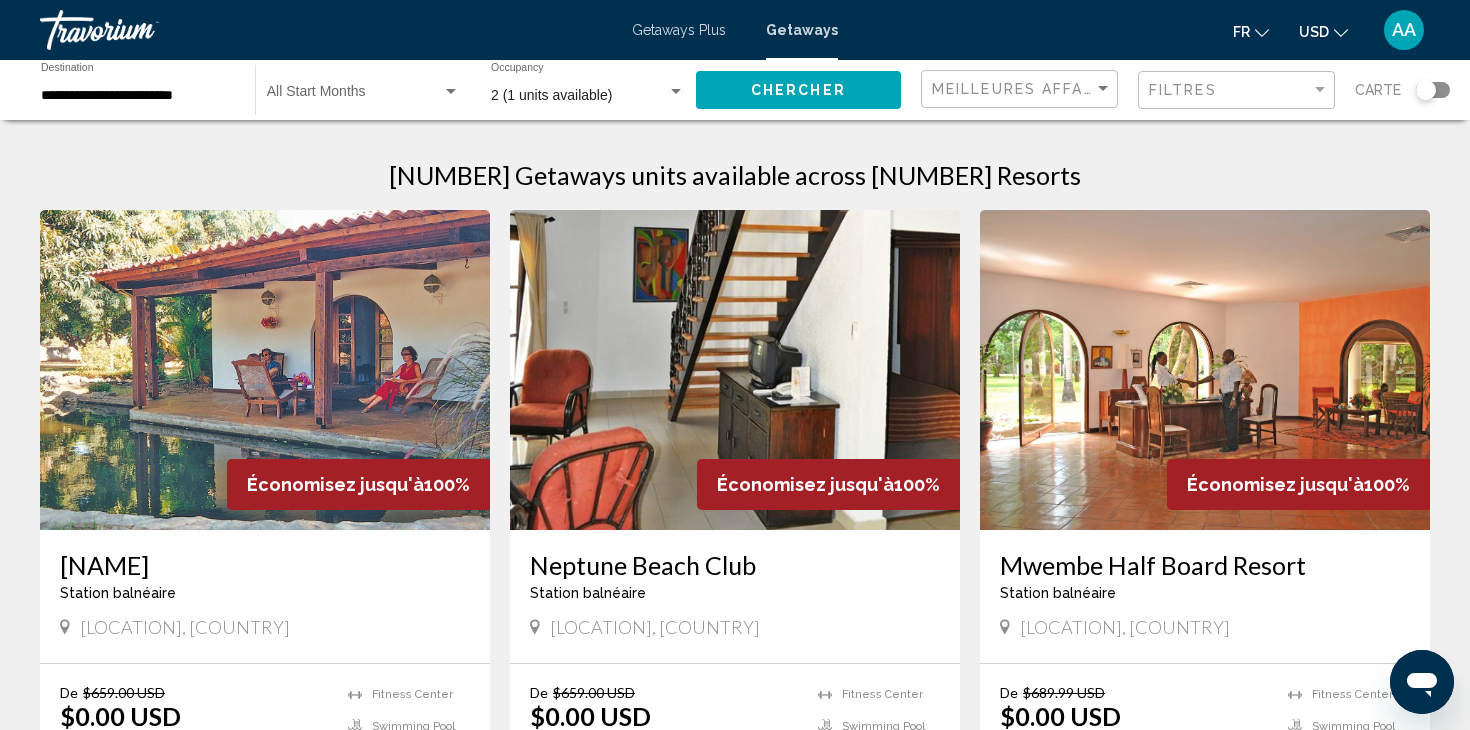 click on "Getaways Plus" at bounding box center (679, 30) 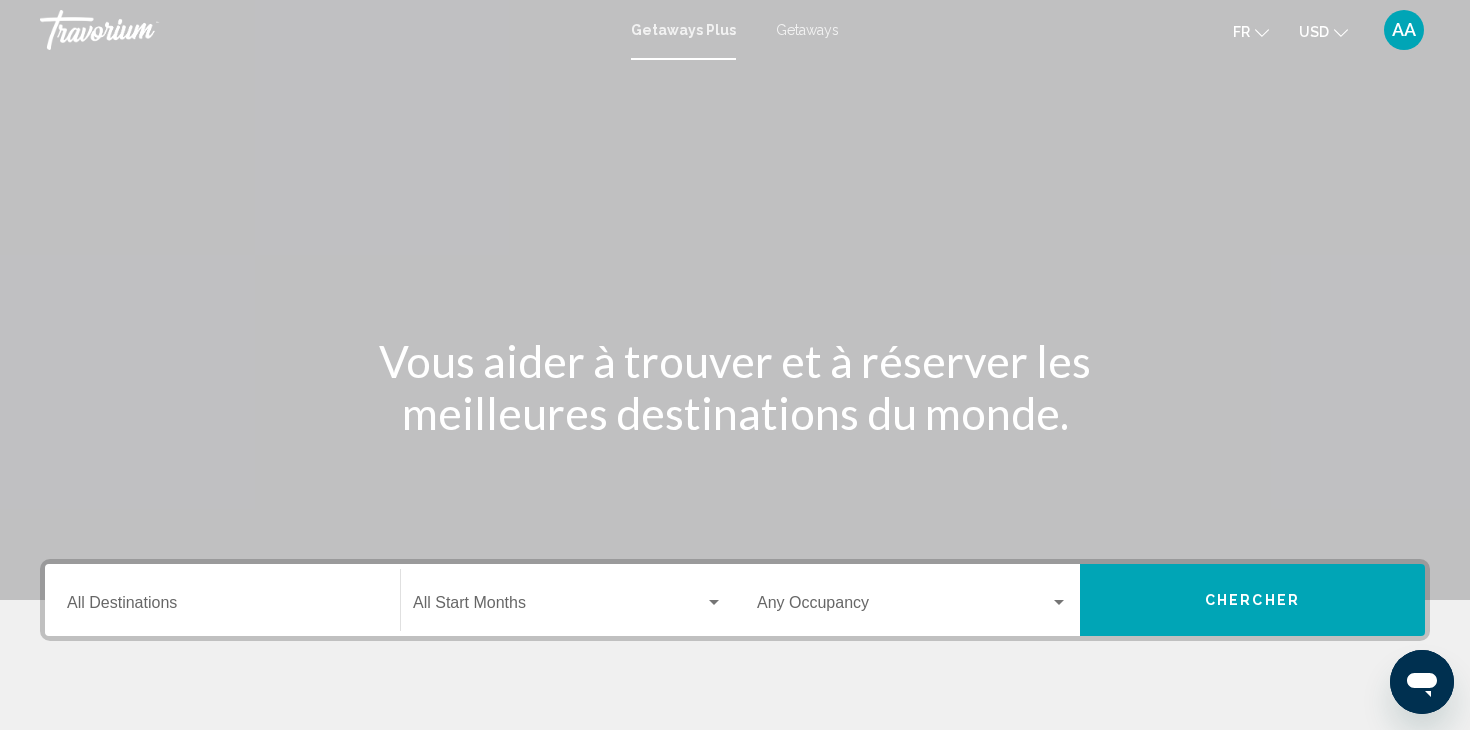 click on "Destination All Destinations" at bounding box center [222, 607] 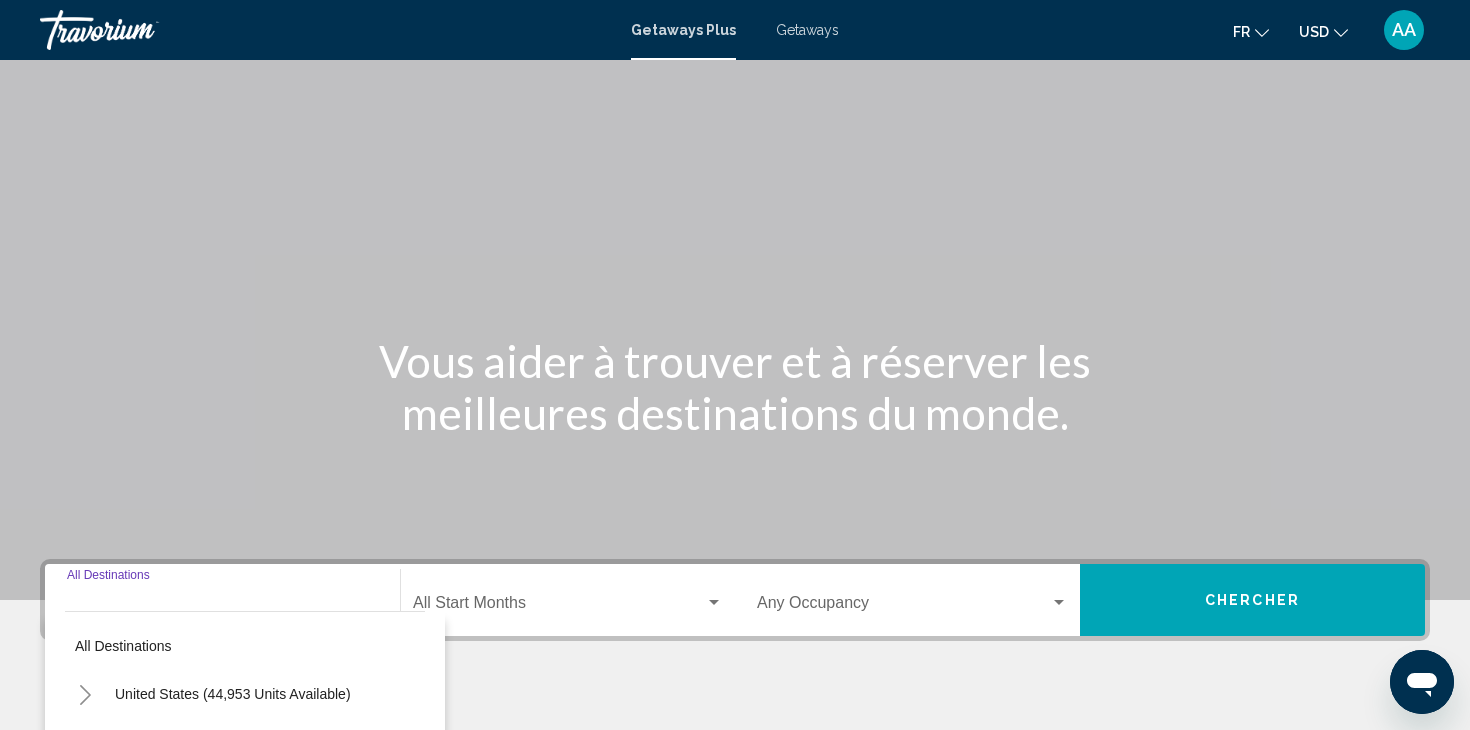 scroll, scrollTop: 356, scrollLeft: 0, axis: vertical 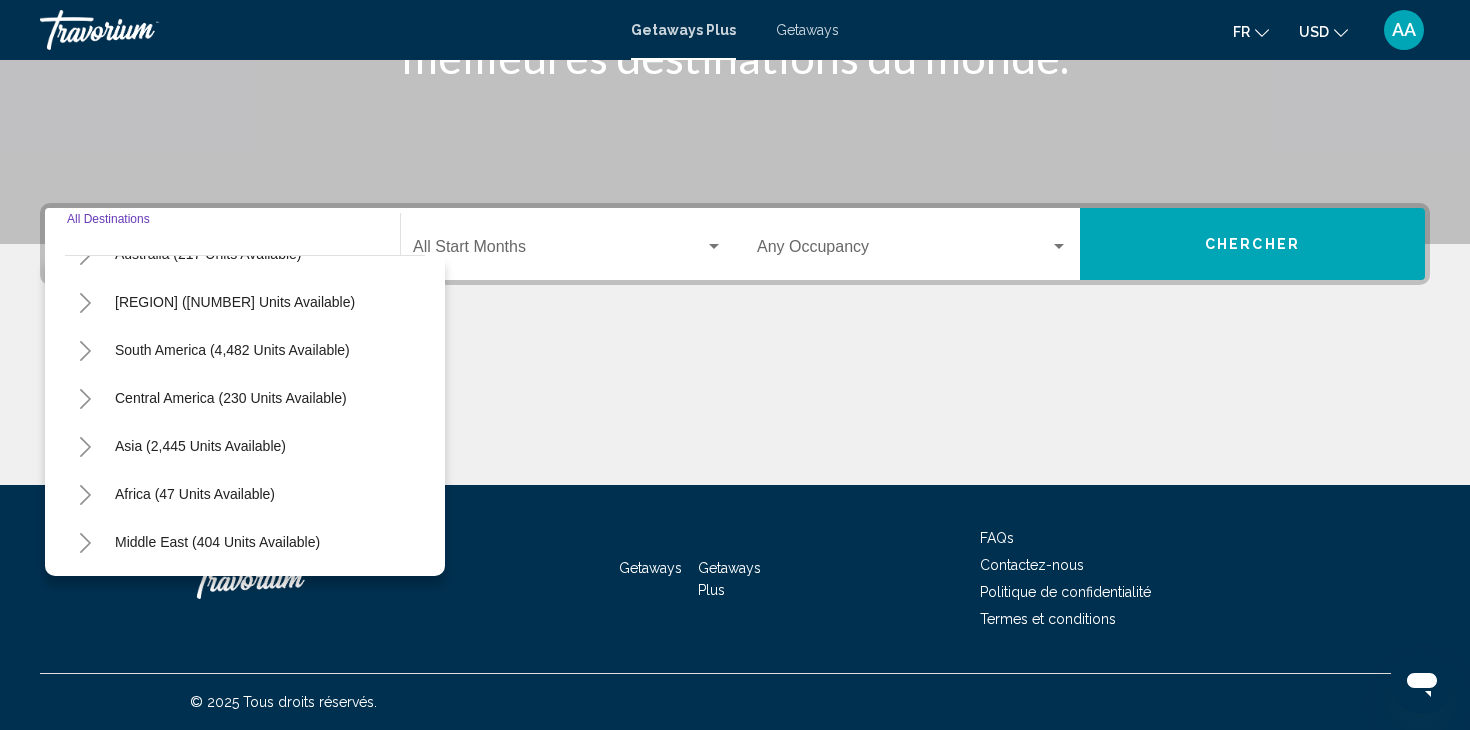 click 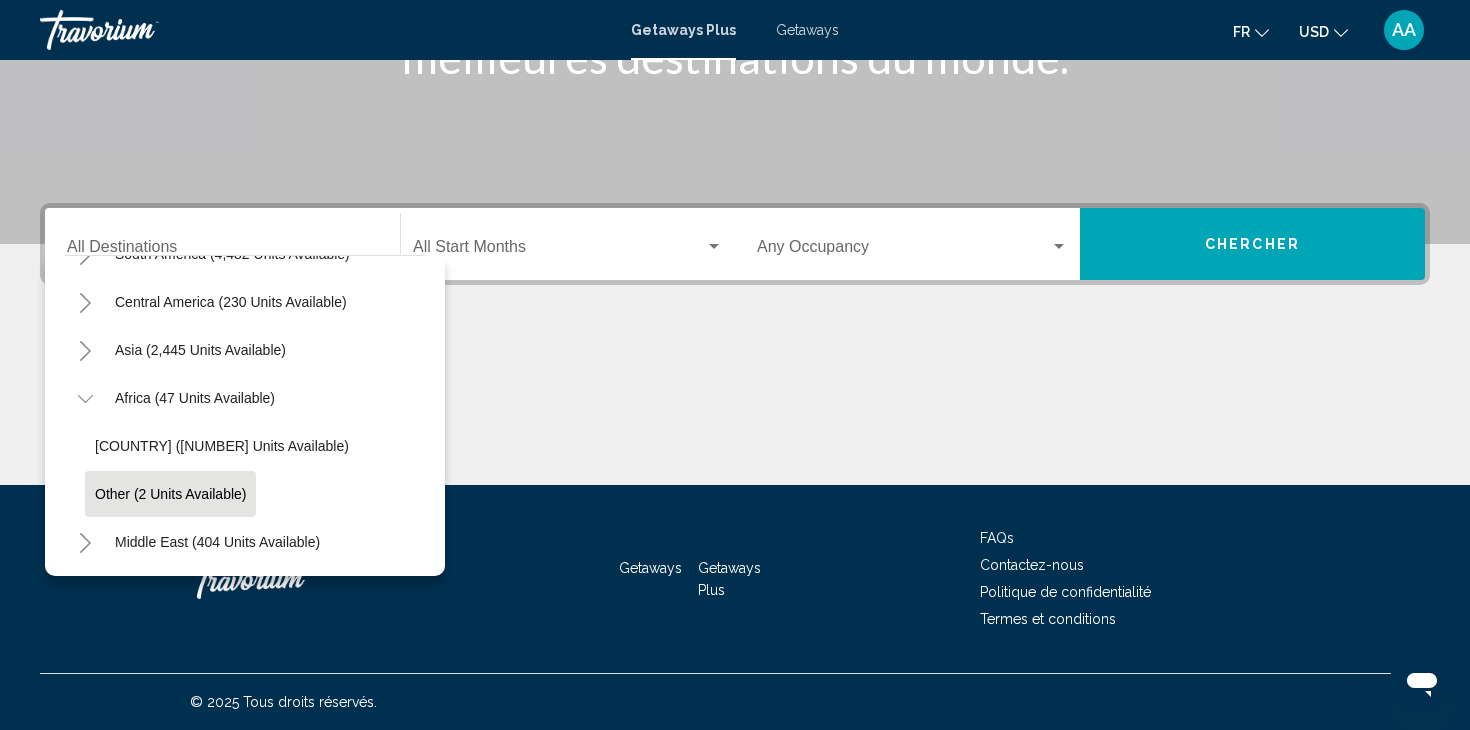 scroll, scrollTop: 420, scrollLeft: 0, axis: vertical 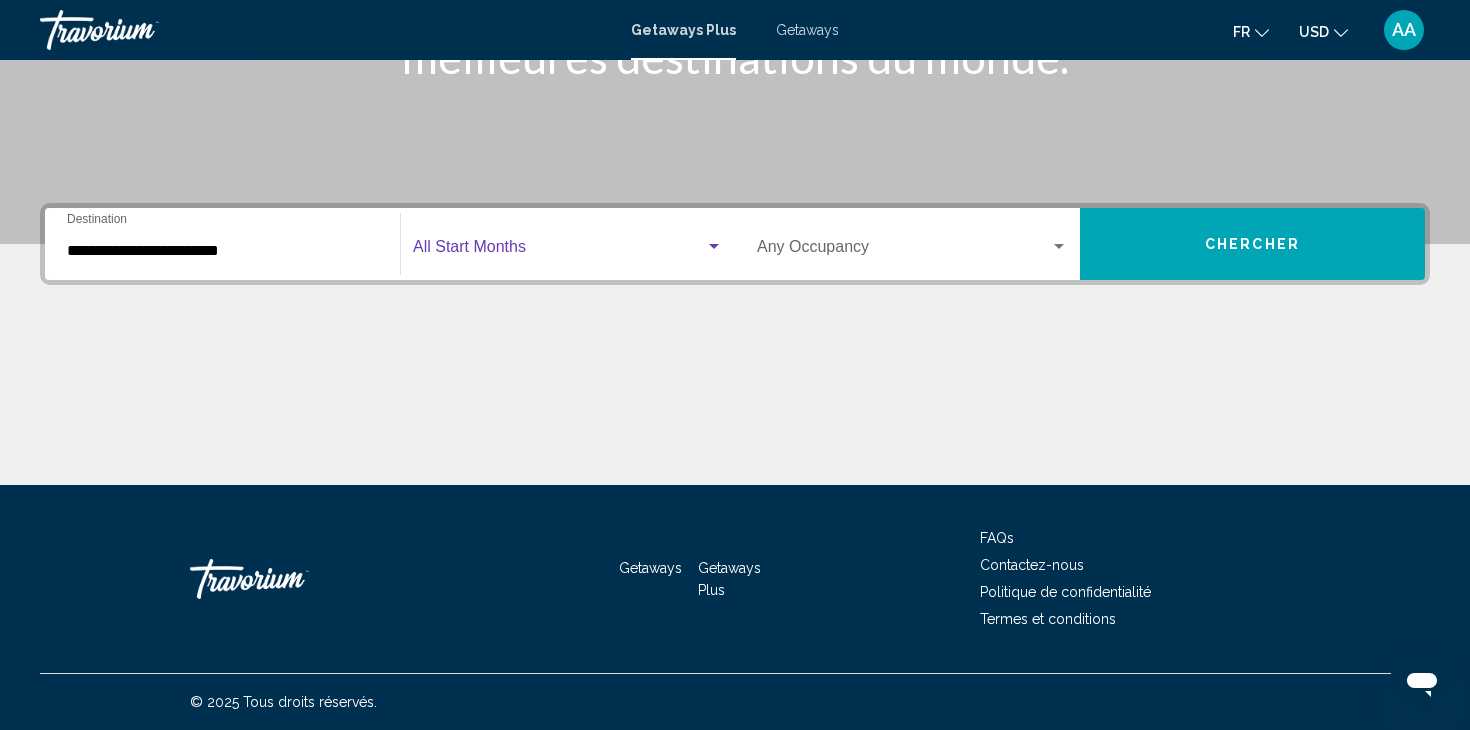 click at bounding box center (714, 246) 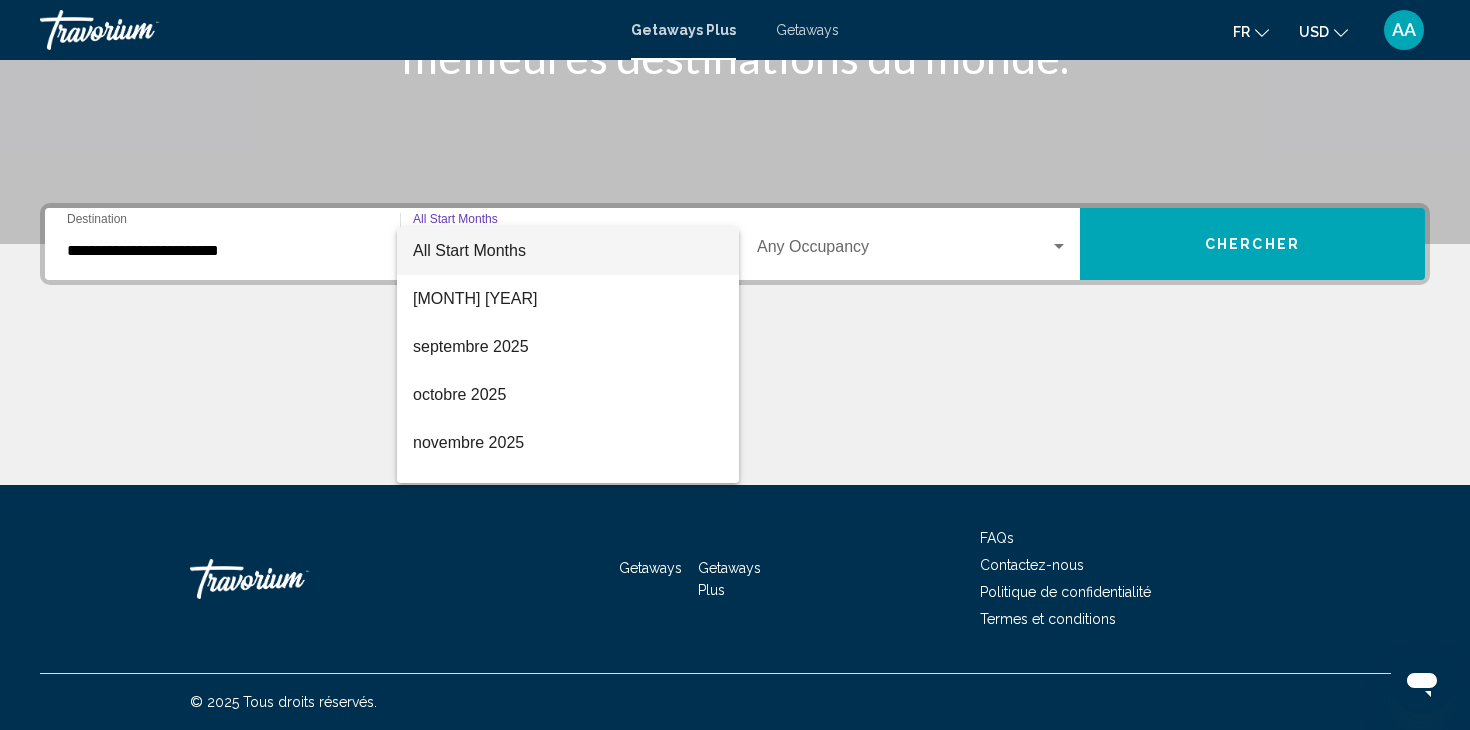 click on "All Start Months" at bounding box center [568, 251] 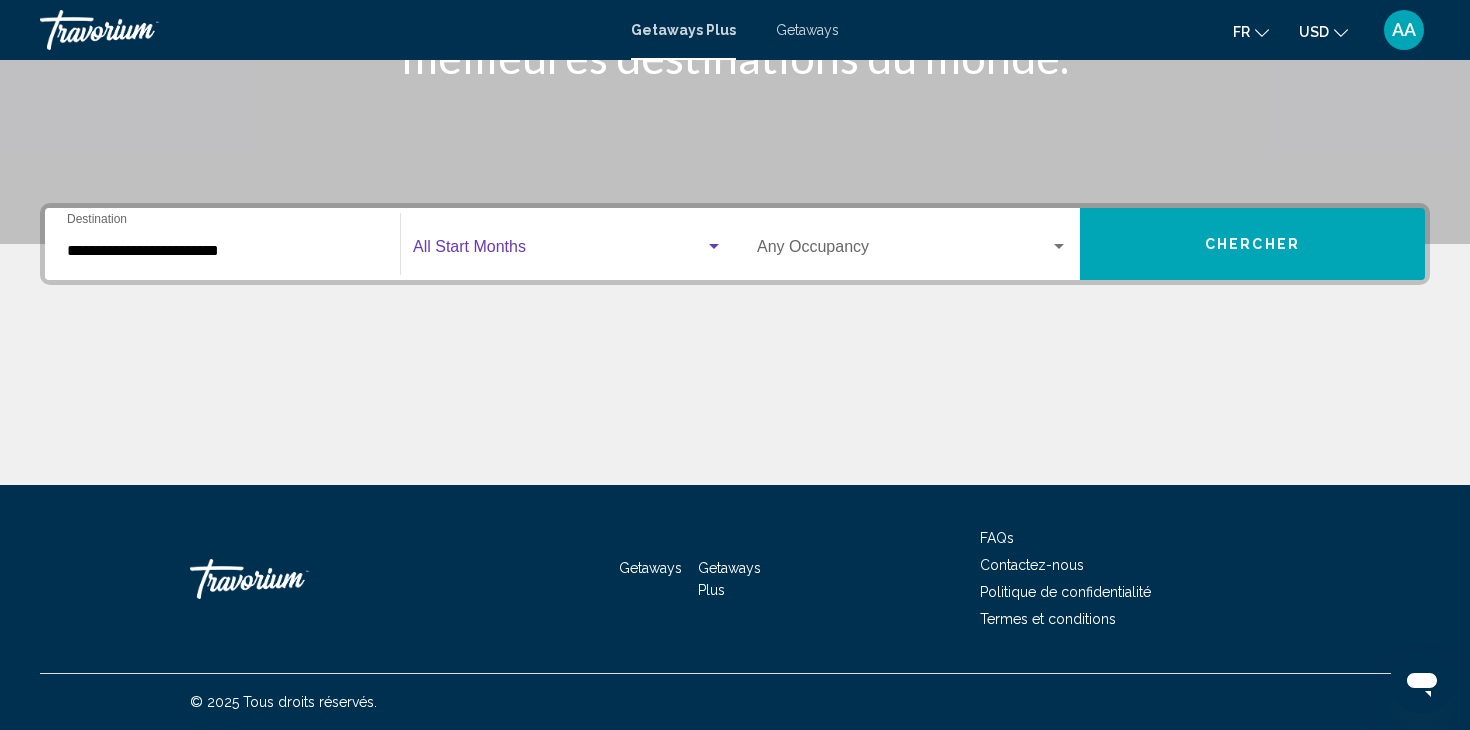 click at bounding box center [1059, 247] 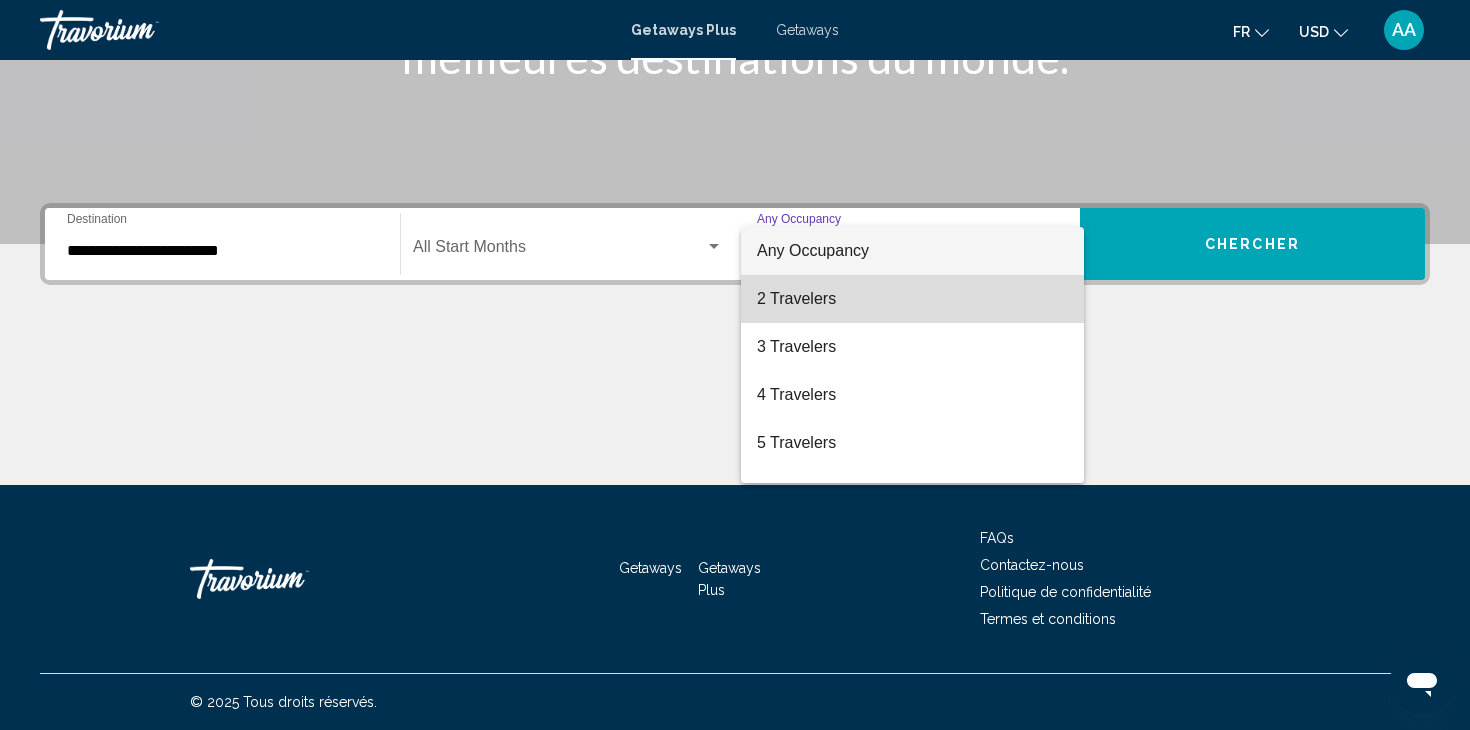 click on "2 Travelers" at bounding box center (912, 299) 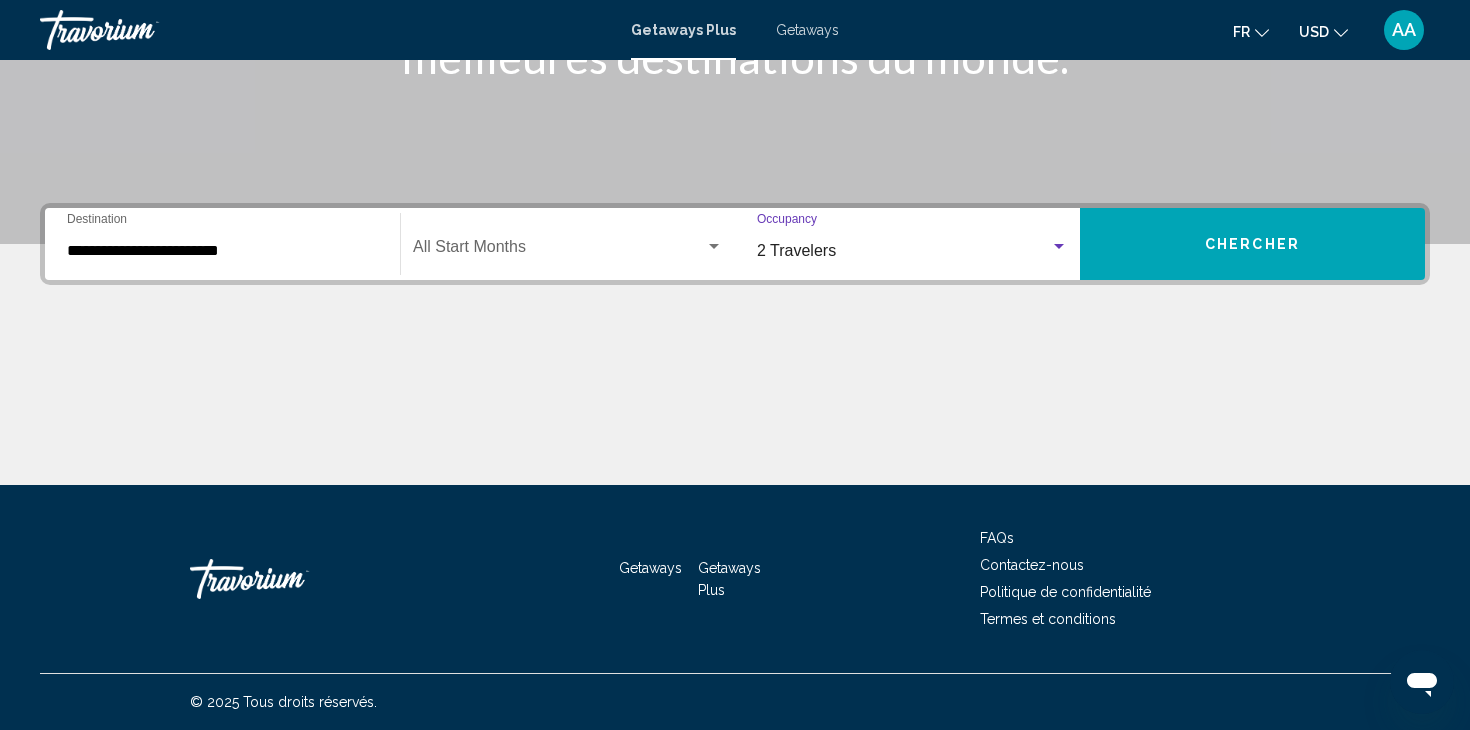 click on "Chercher" at bounding box center [1252, 245] 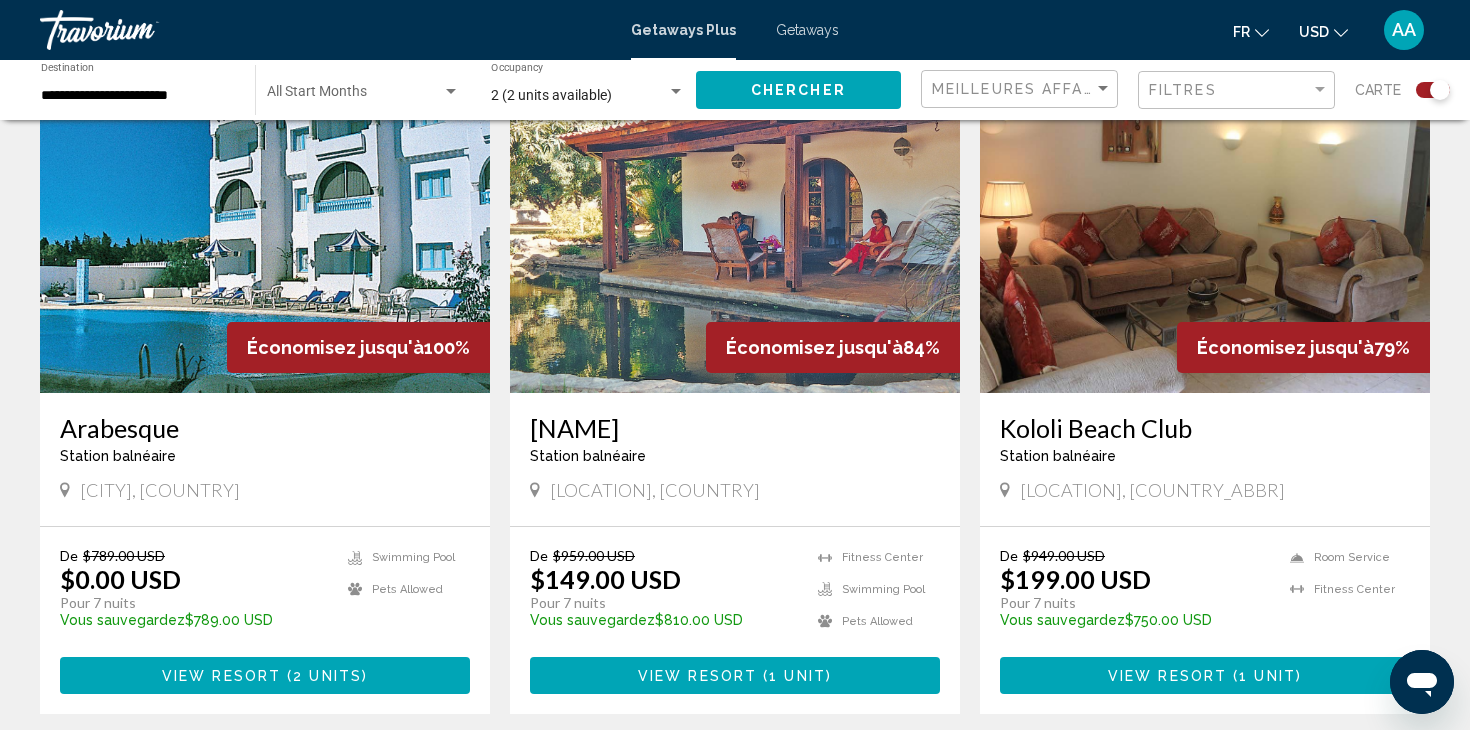 scroll, scrollTop: 757, scrollLeft: 0, axis: vertical 